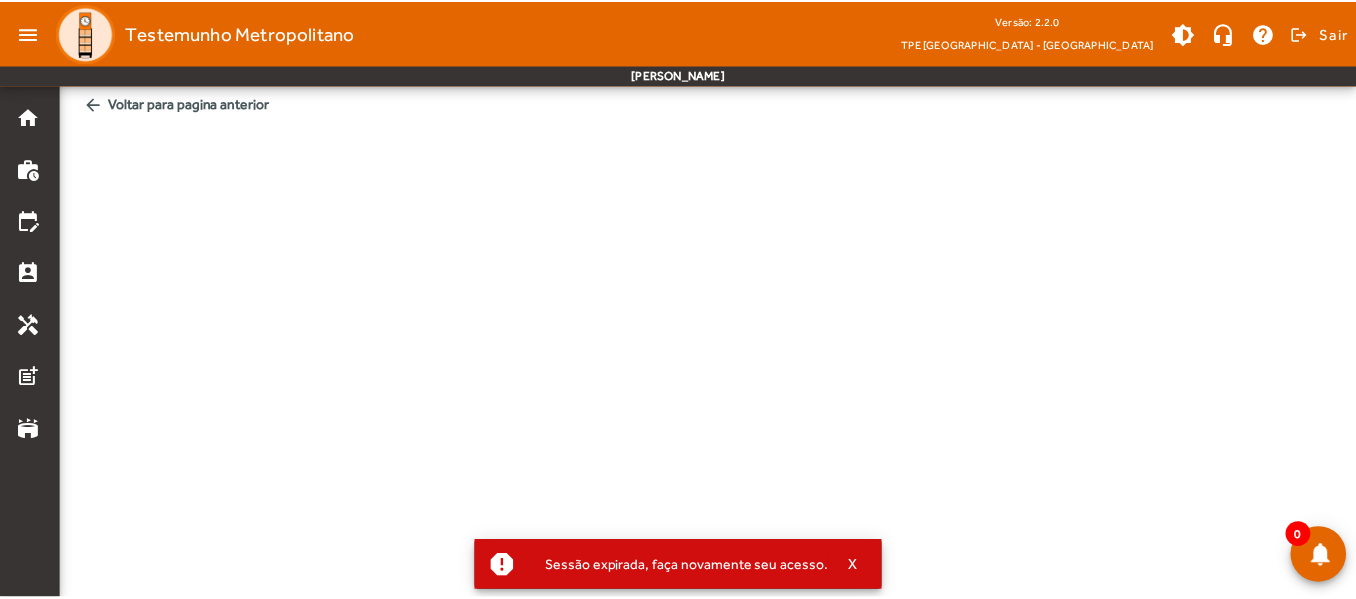 scroll, scrollTop: 0, scrollLeft: 0, axis: both 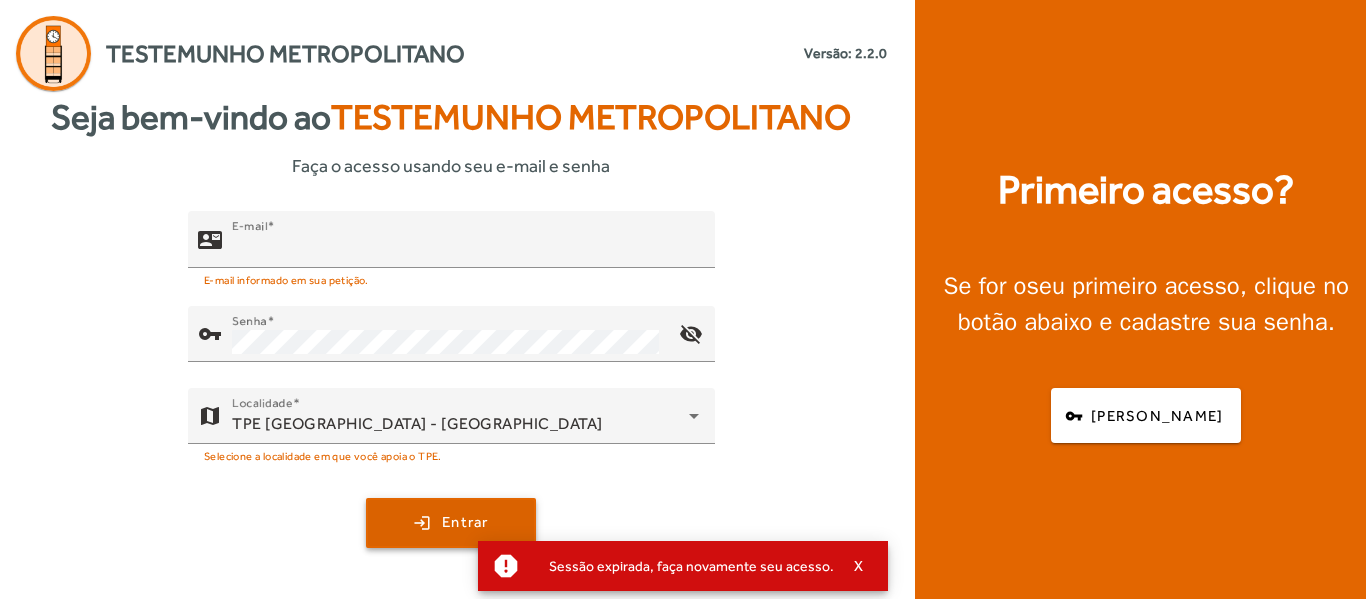 type on "**********" 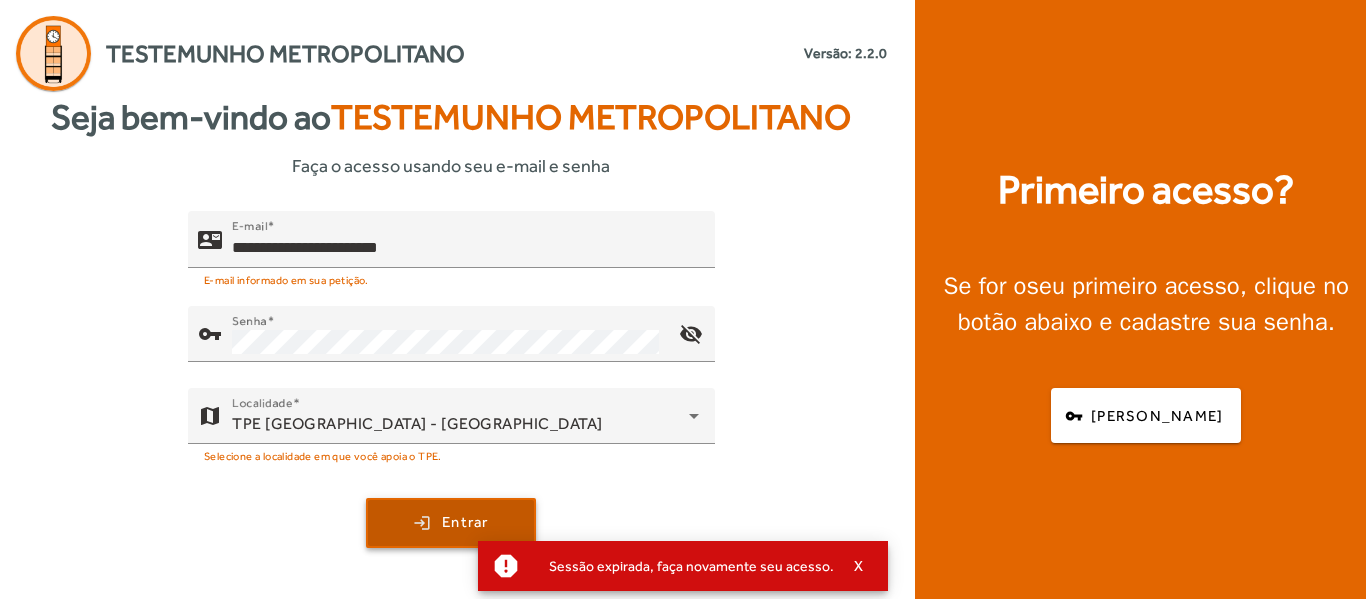 click 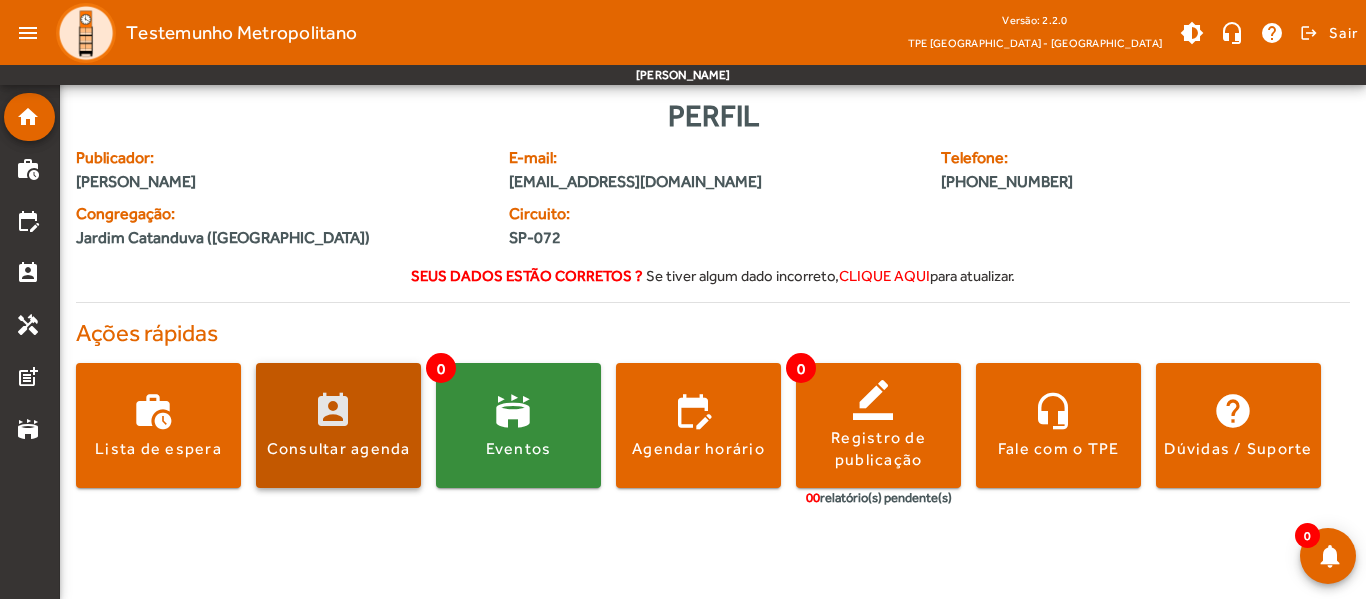 click 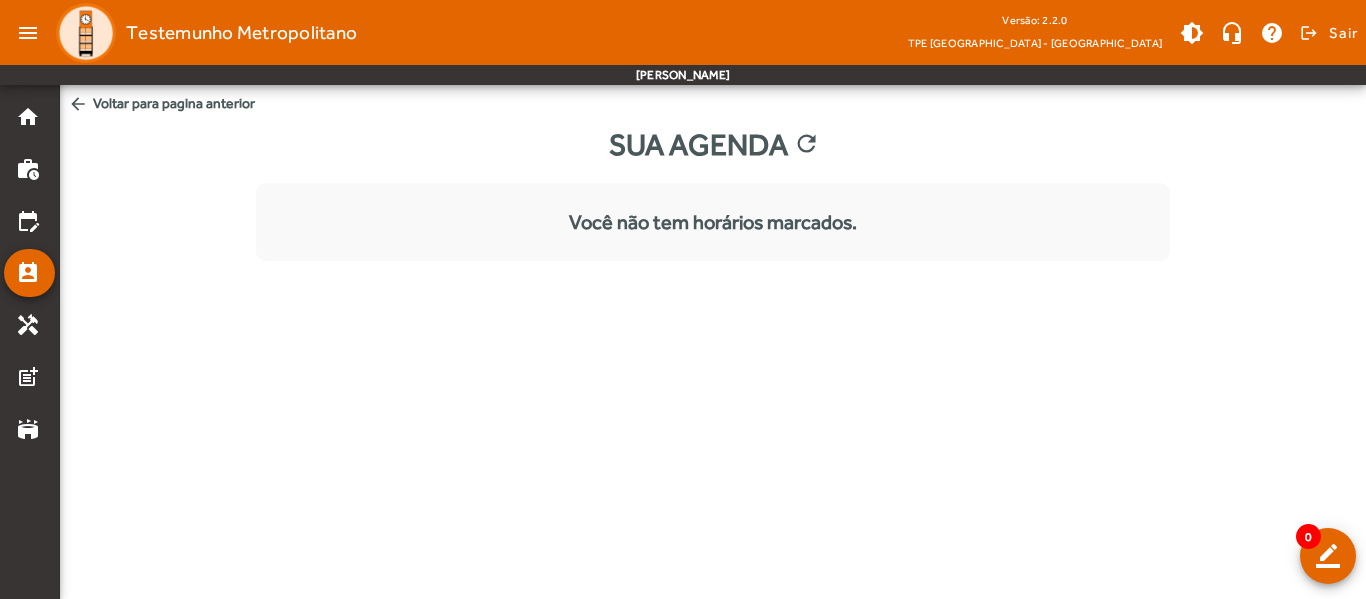 click on "arrow_back  Voltar para pagina anterior" 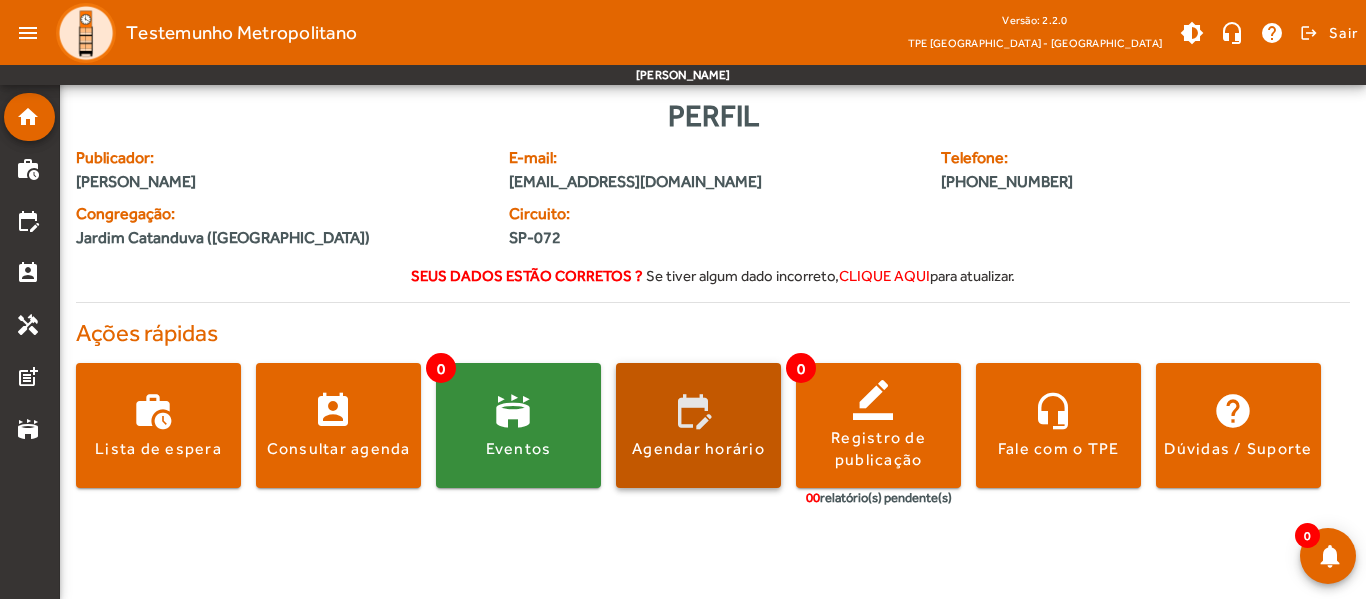 click 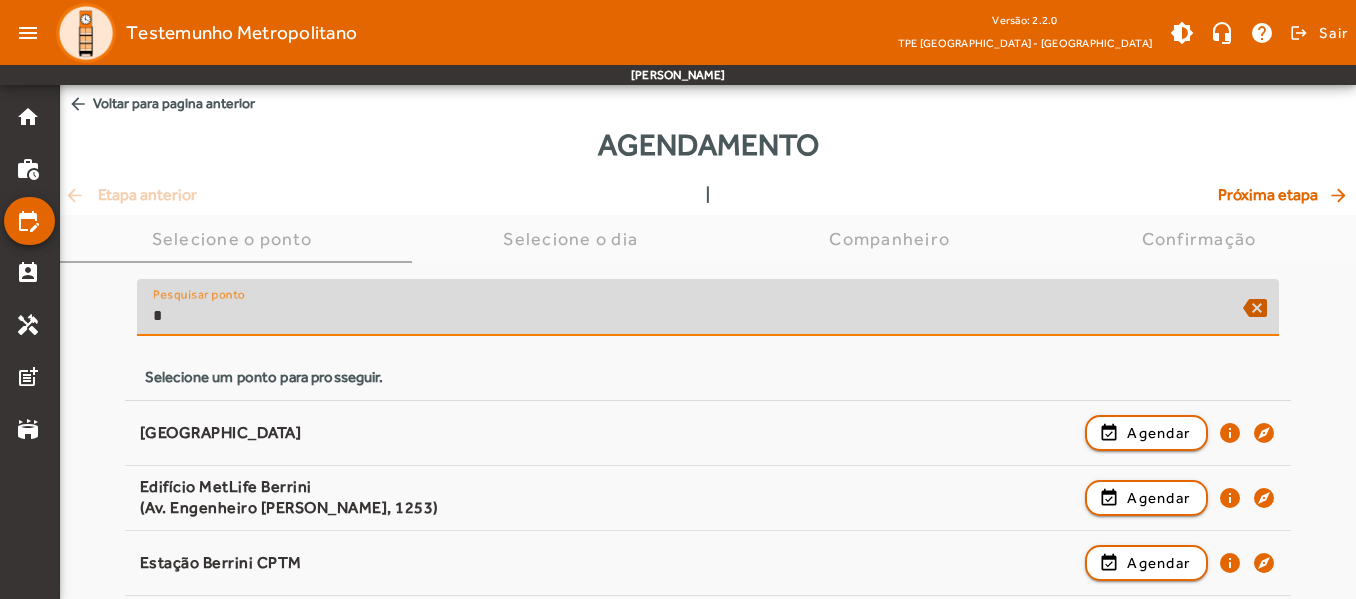 click on "*" at bounding box center [690, 316] 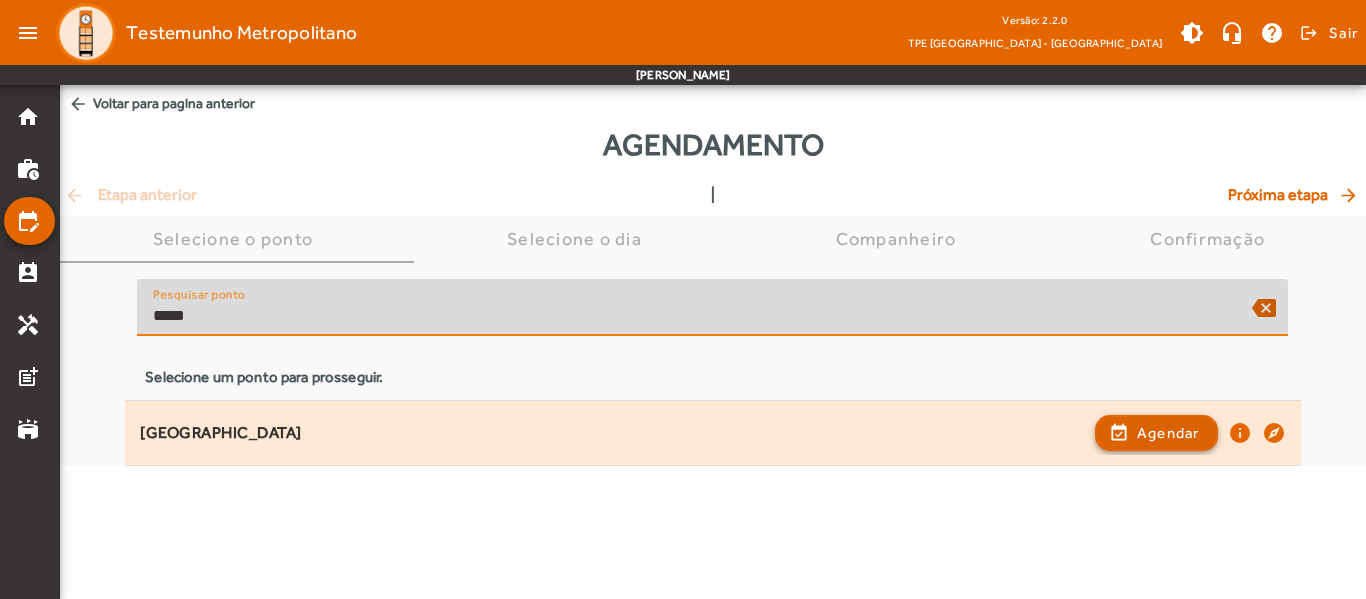 type on "*****" 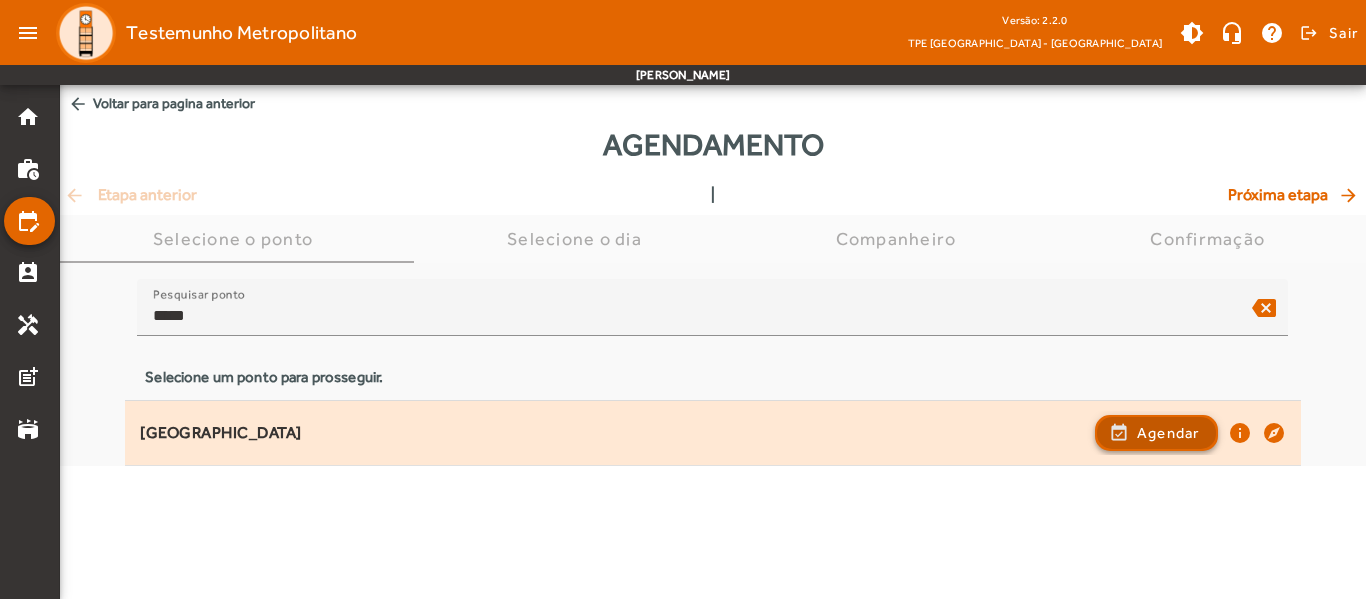 click on "Agendar" 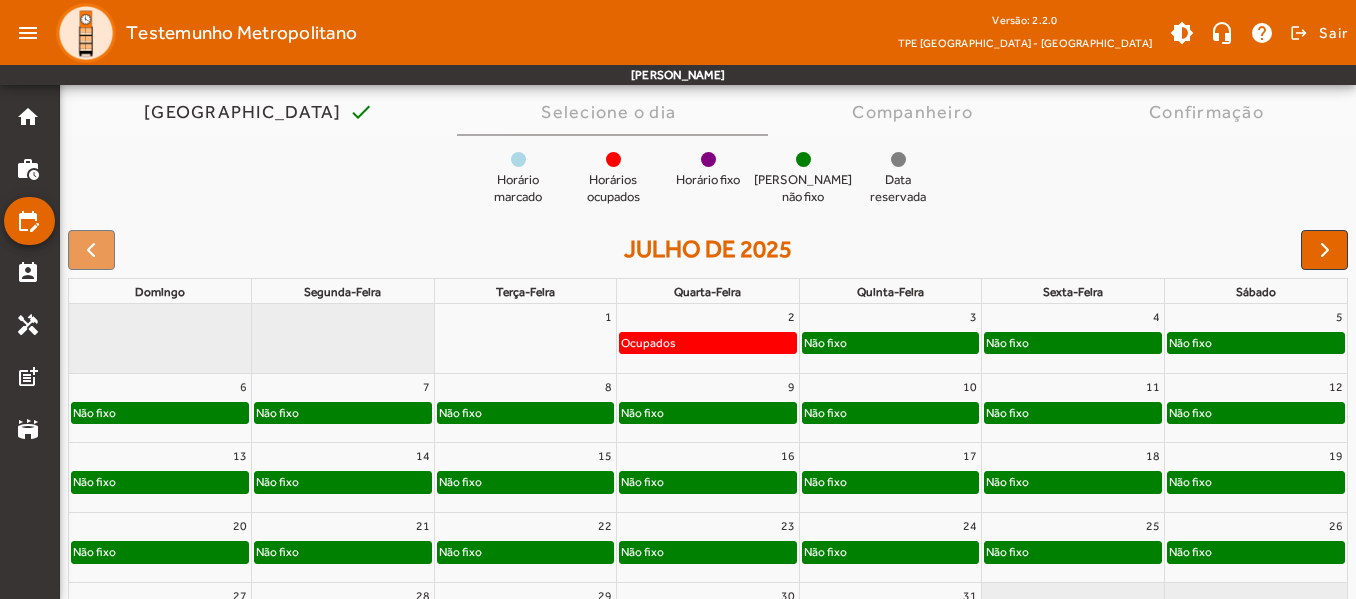 scroll, scrollTop: 155, scrollLeft: 0, axis: vertical 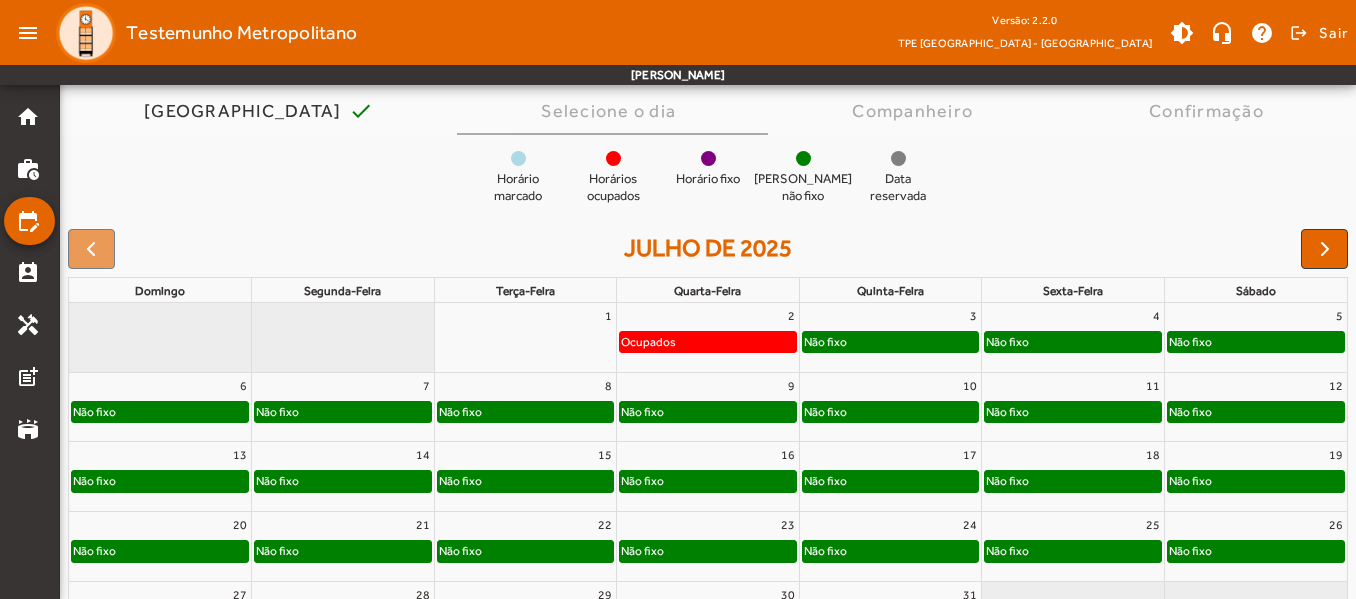 click on "Ocupados" at bounding box center [648, 342] 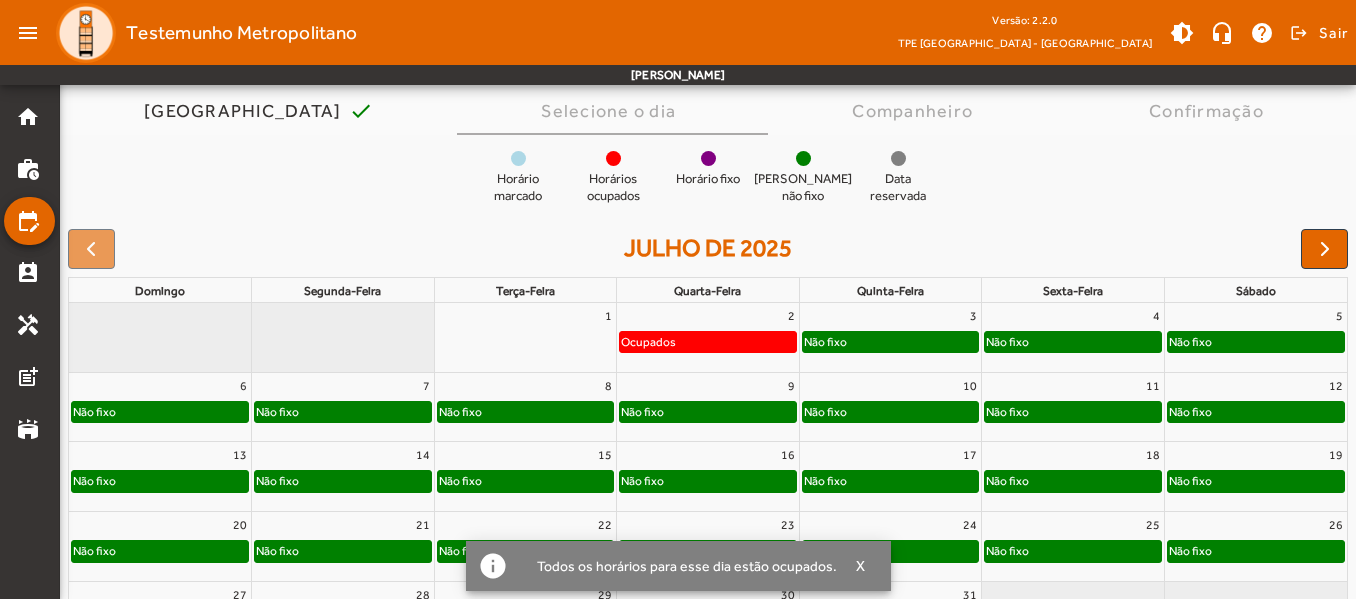 click on "Ocupados" at bounding box center (648, 342) 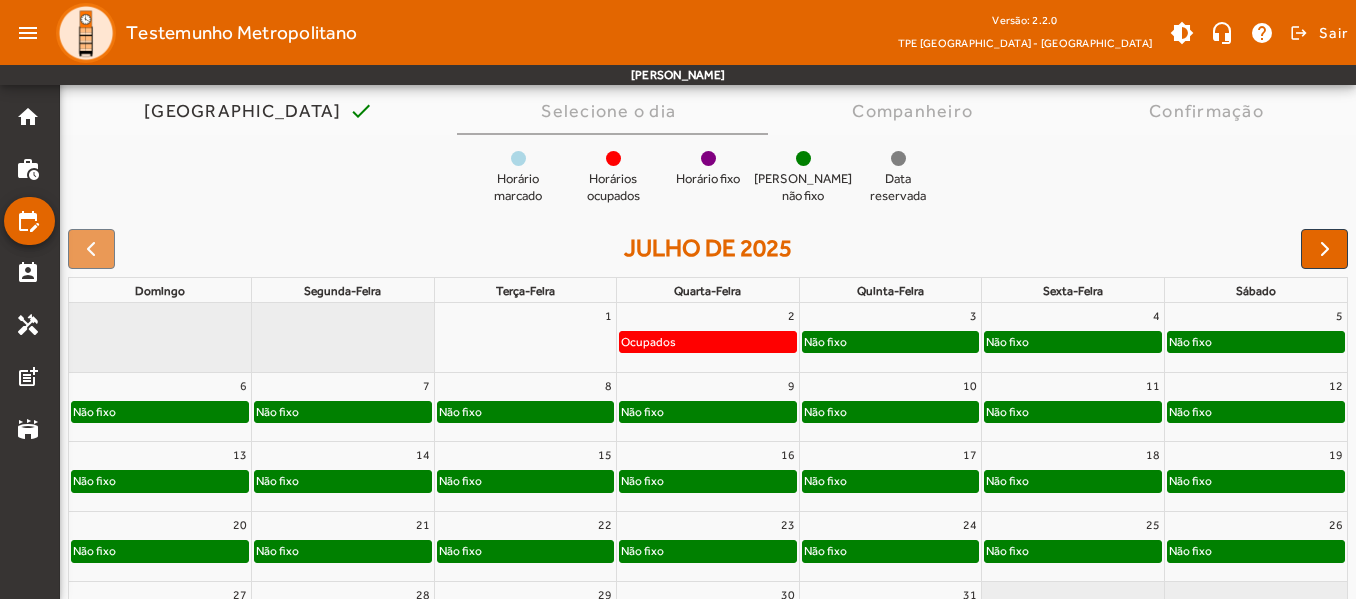 click on "Não fixo" at bounding box center [825, 342] 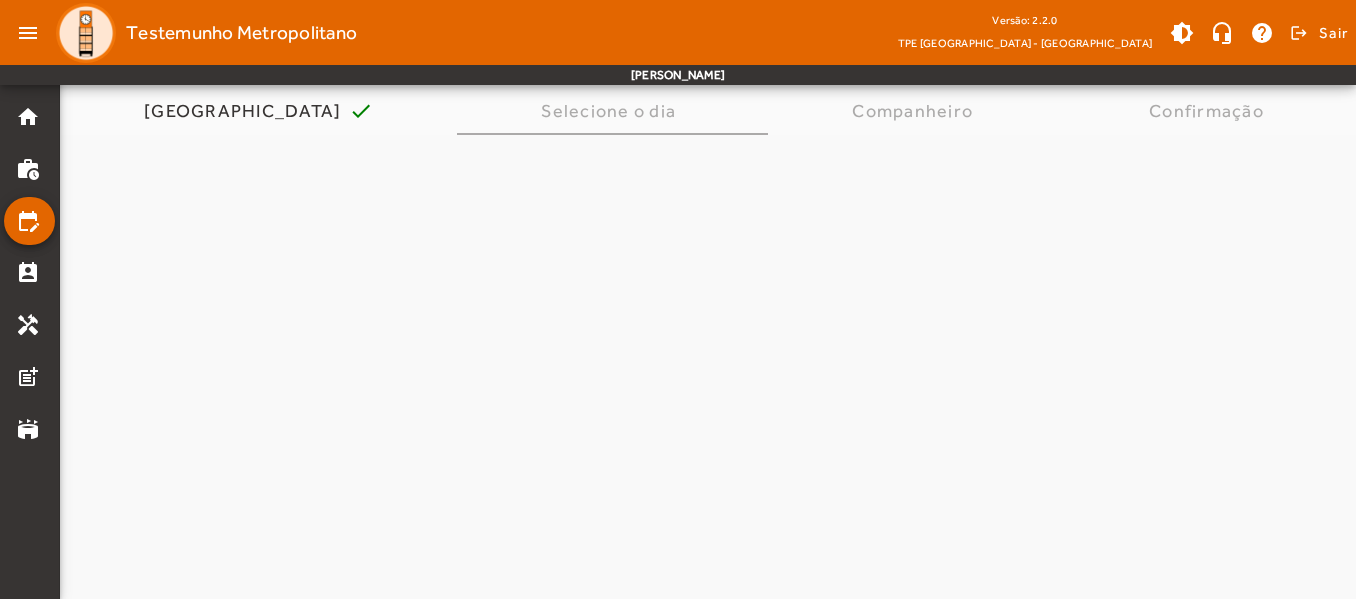 scroll, scrollTop: 0, scrollLeft: 0, axis: both 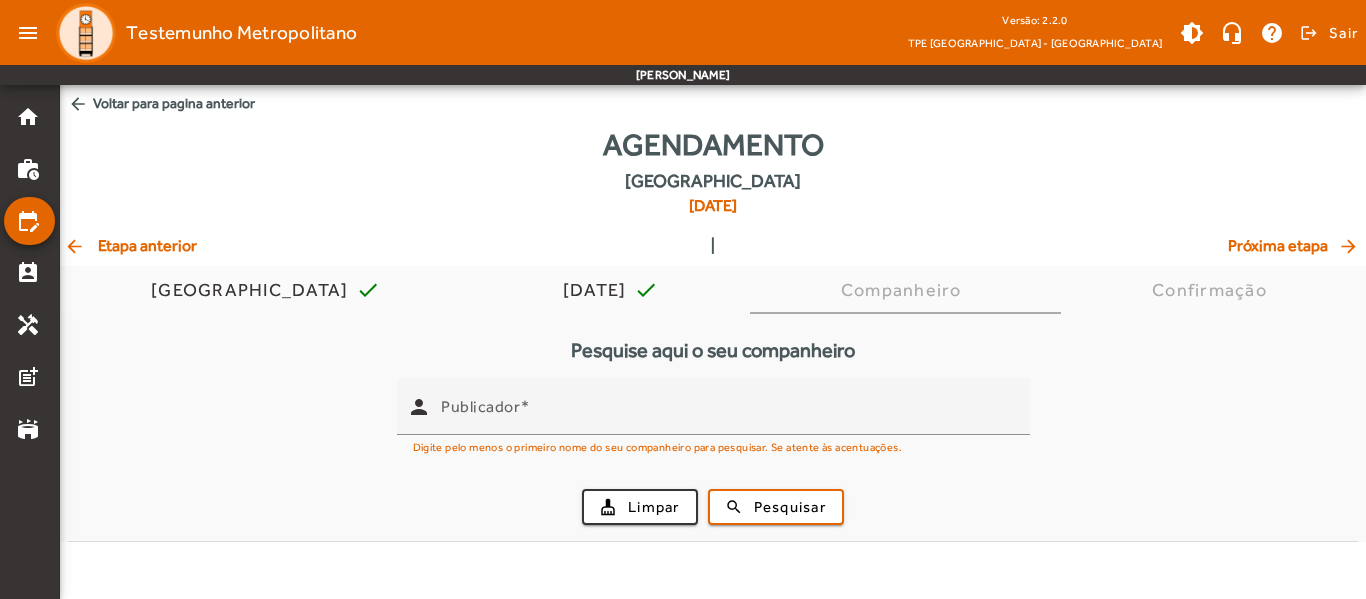click on "Pesquise aqui o seu companheiro  person  Publicador  Digite pelo menos o primeiro nome do seu companheiro para pesquisar. Se atente às acentuações. cleaning_services  Limpar  search  Pesquisar" at bounding box center (713, 428) 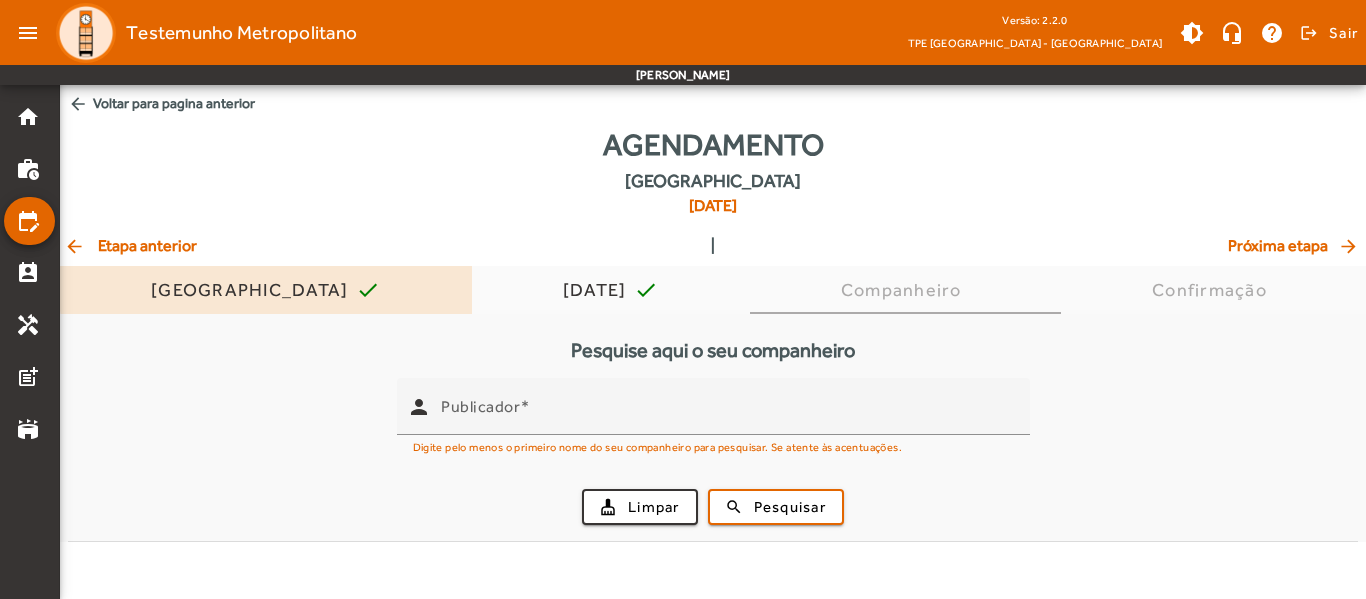 click on "[GEOGRAPHIC_DATA]" at bounding box center (253, 290) 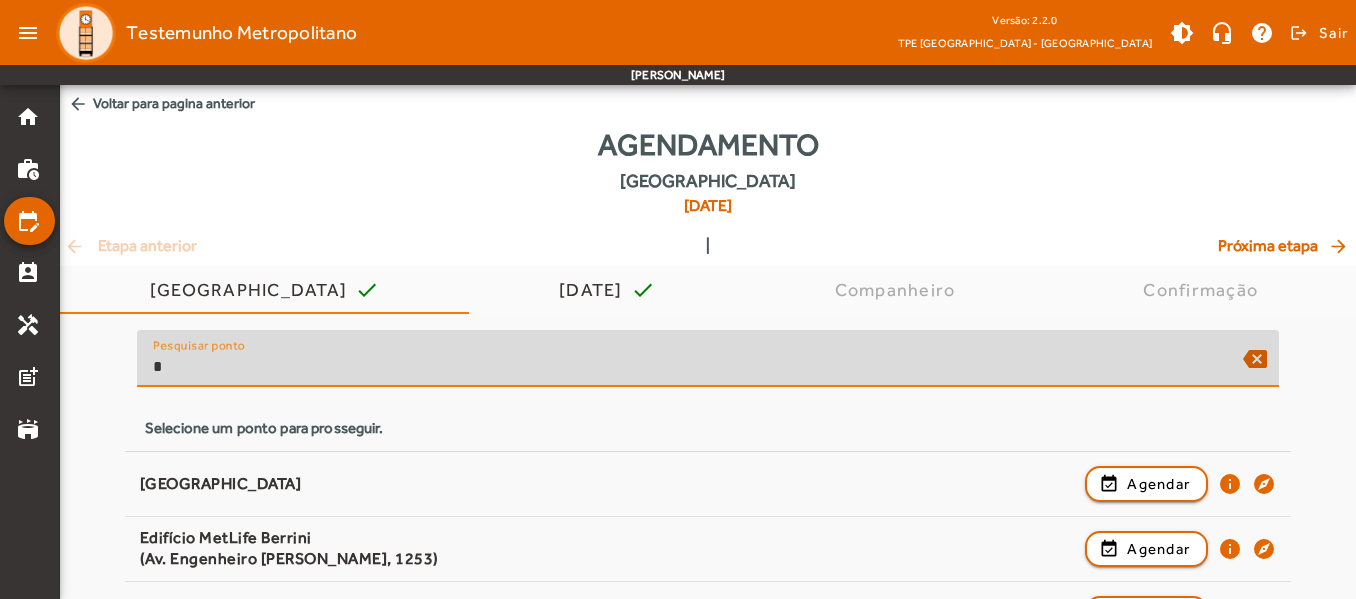 click on "*" at bounding box center (690, 367) 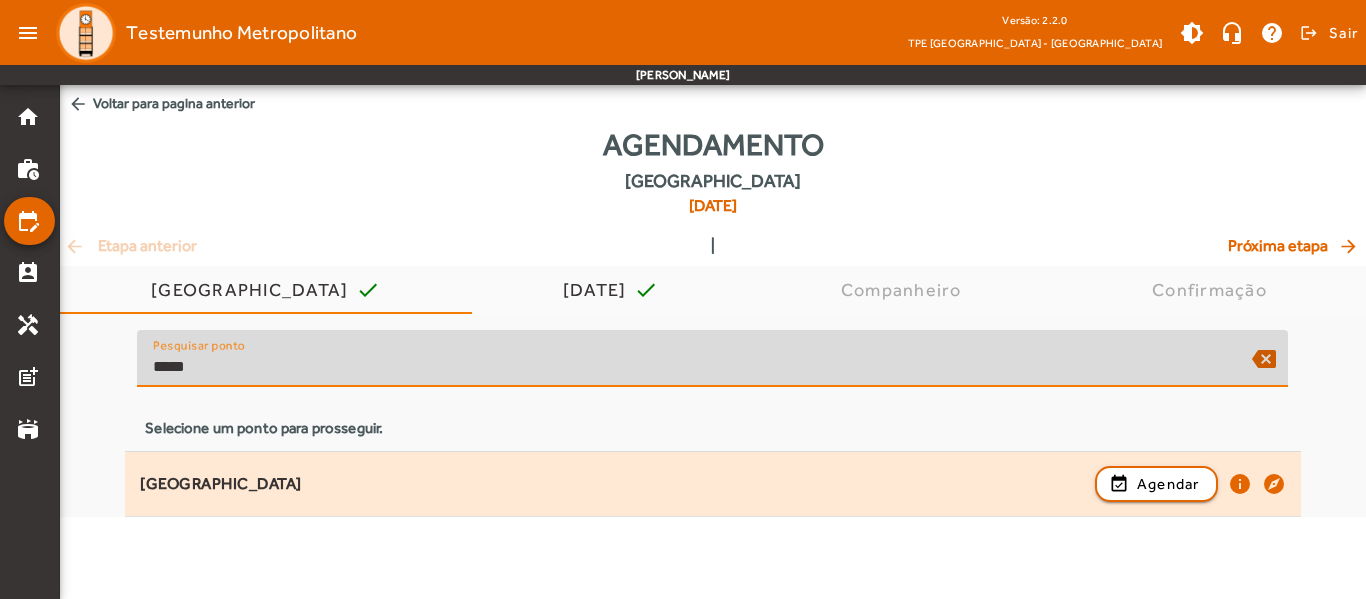 type on "*****" 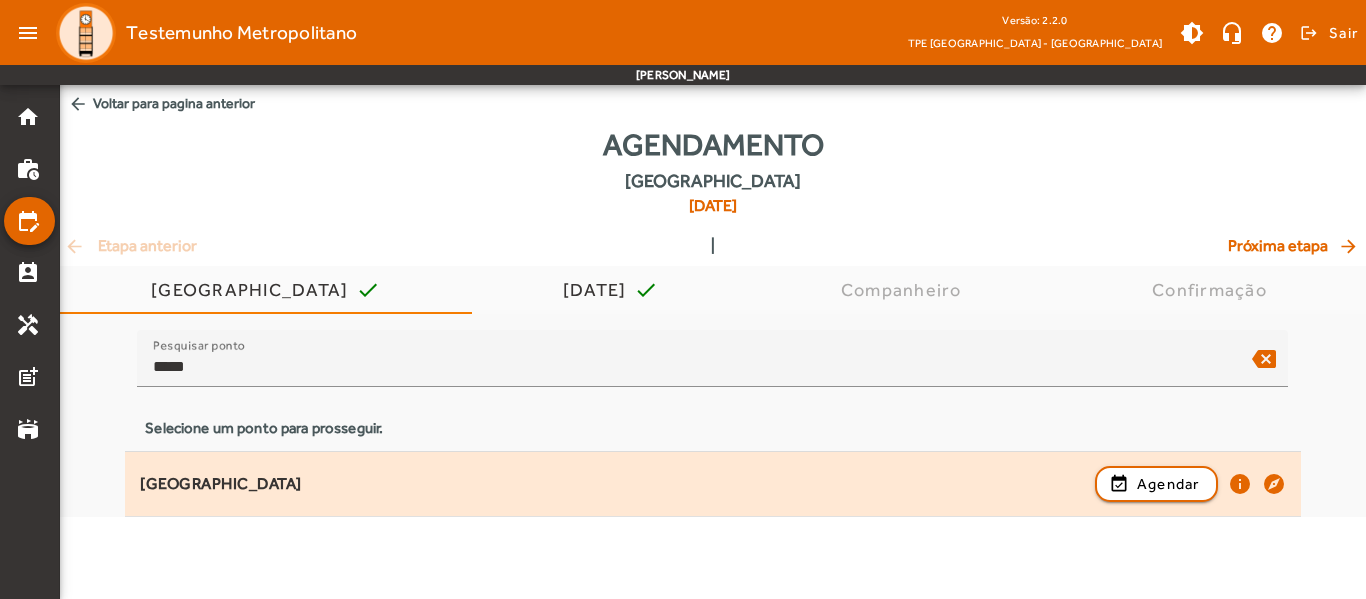 click on "[GEOGRAPHIC_DATA]" 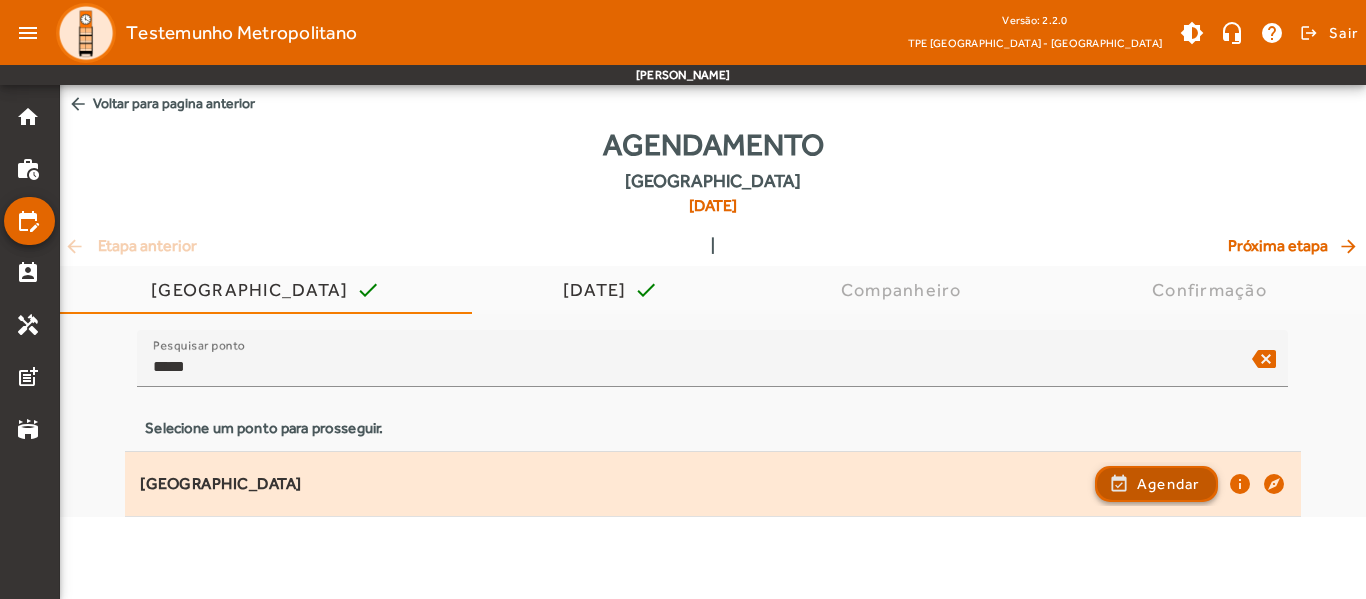 click 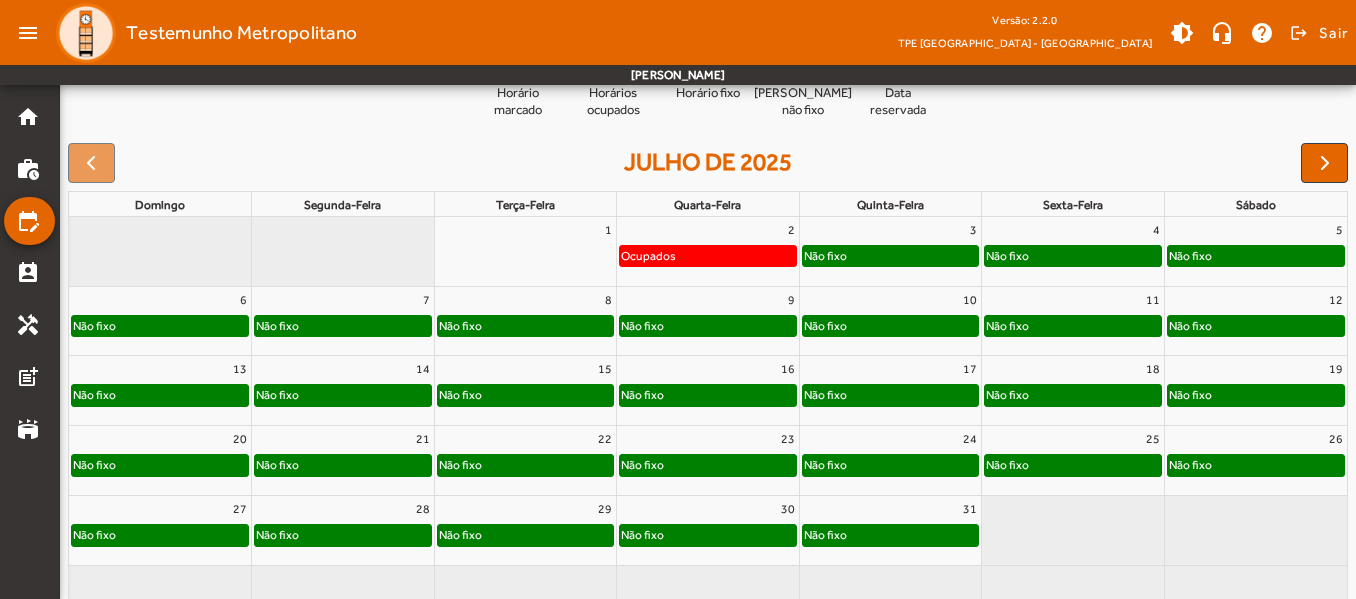 scroll, scrollTop: 311, scrollLeft: 0, axis: vertical 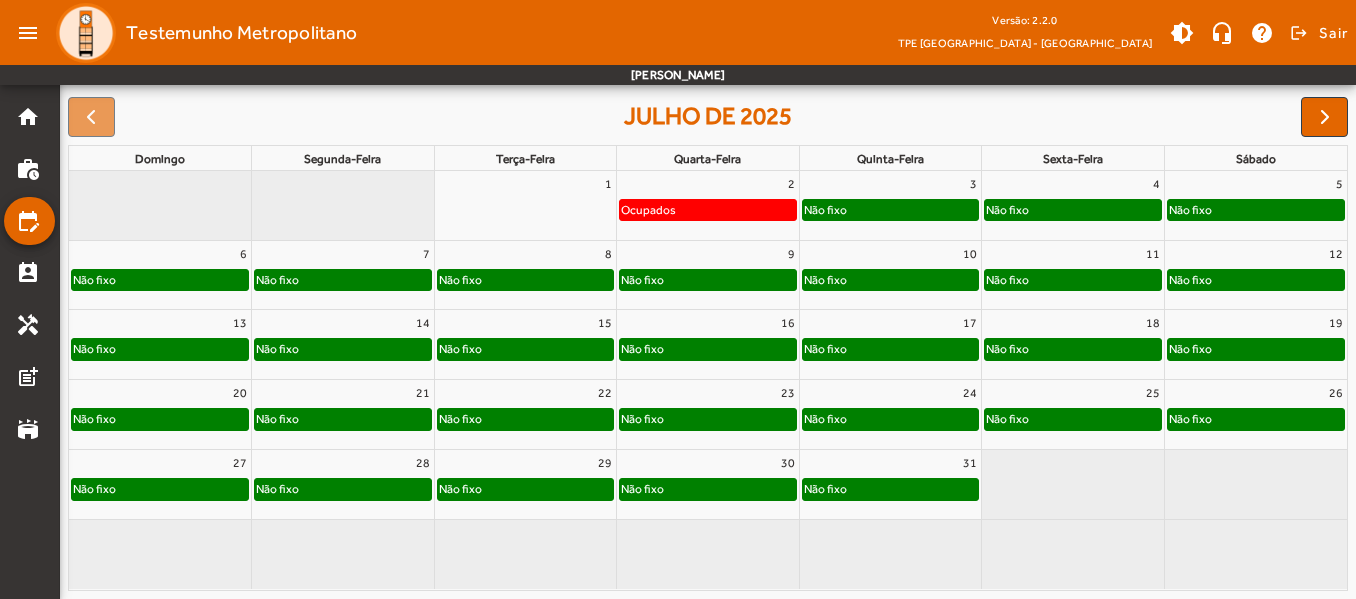 click on "Não fixo" 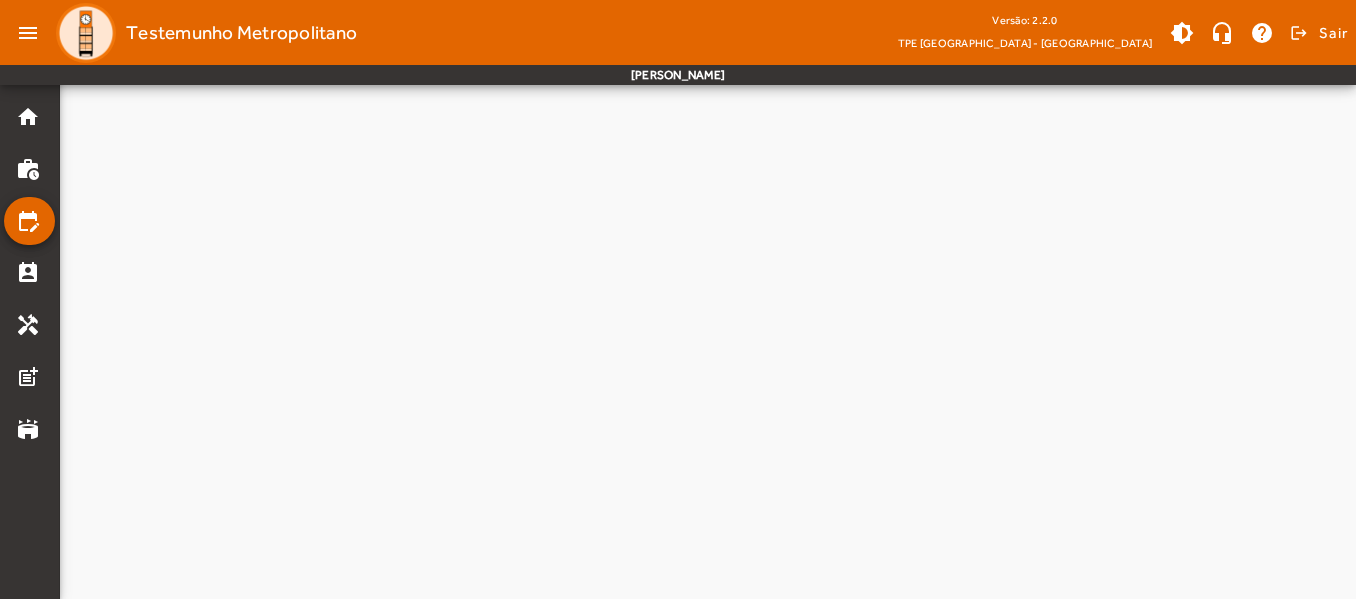 scroll, scrollTop: 0, scrollLeft: 0, axis: both 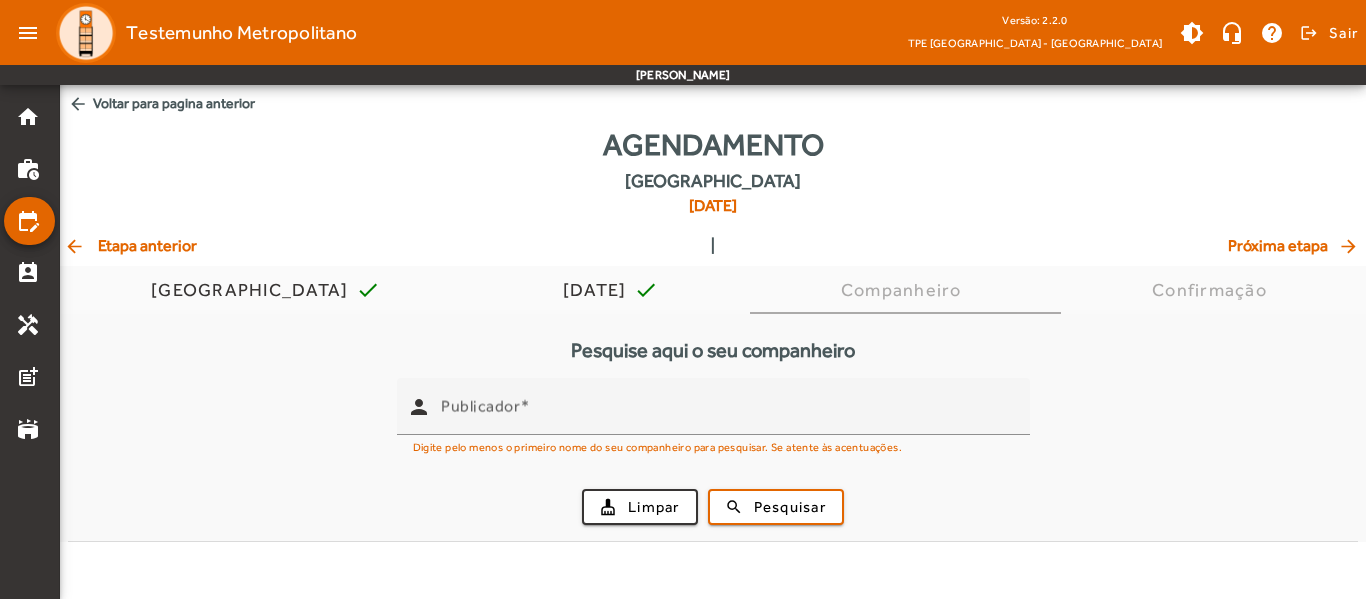 click on "Agendamento   [GEOGRAPHIC_DATA]   [DATE]" 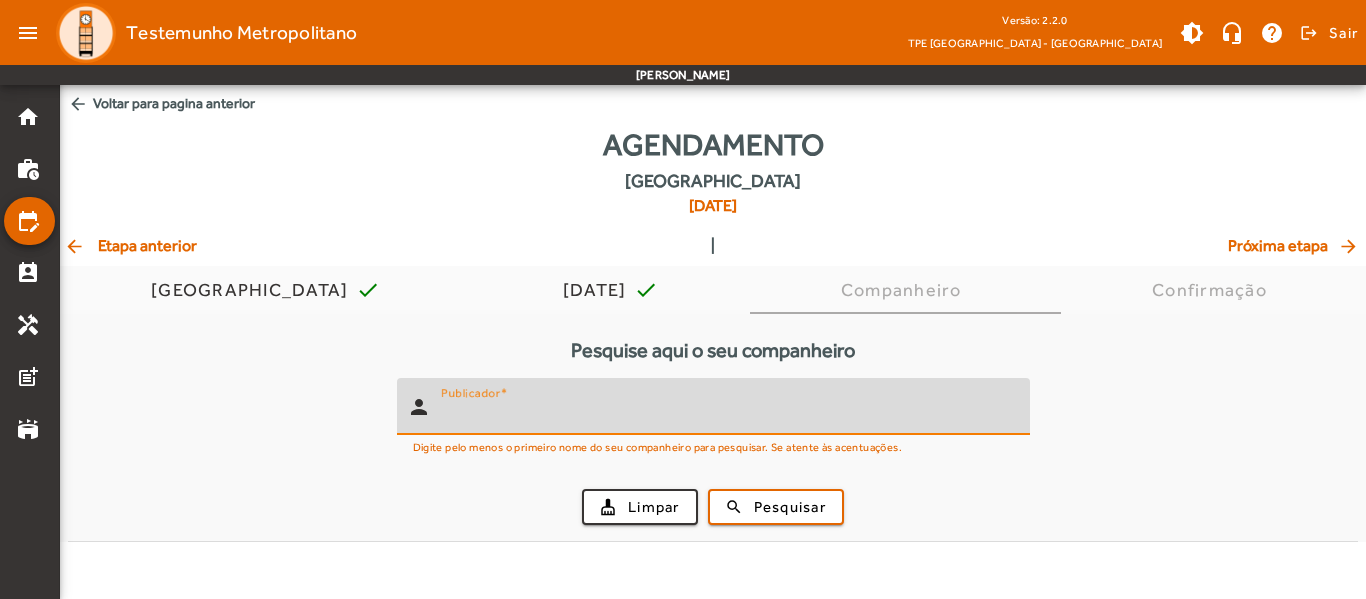 click on "Publicador" at bounding box center (727, 415) 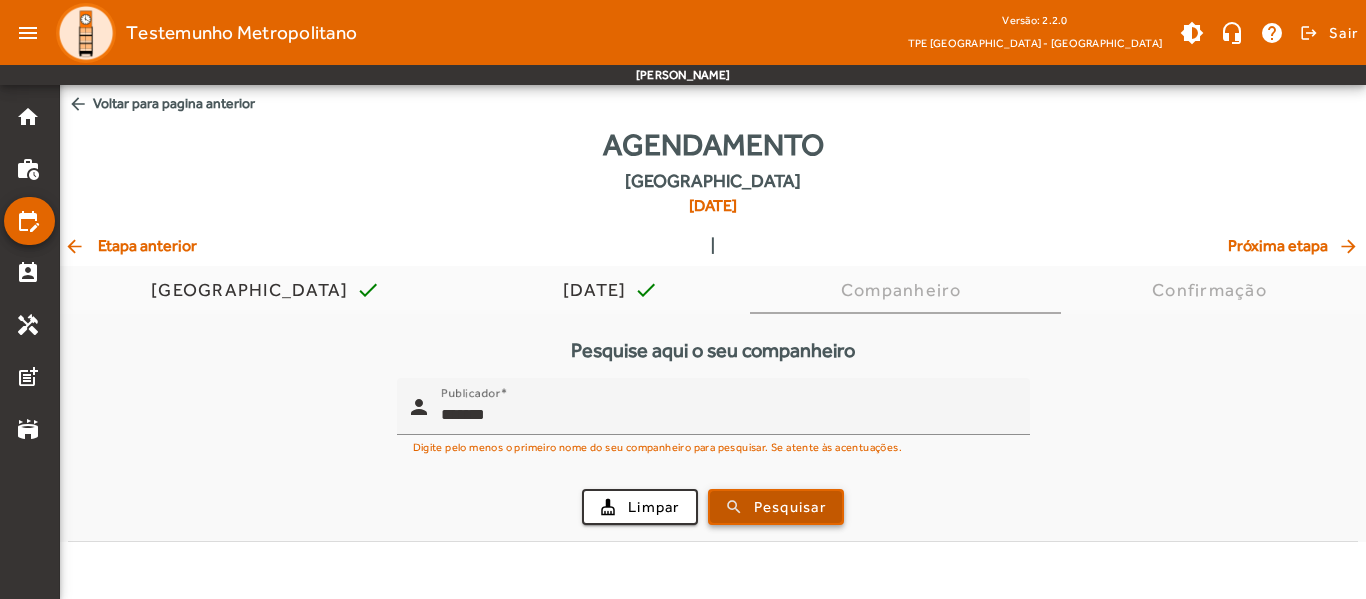 click on "Pesquisar" at bounding box center (790, 507) 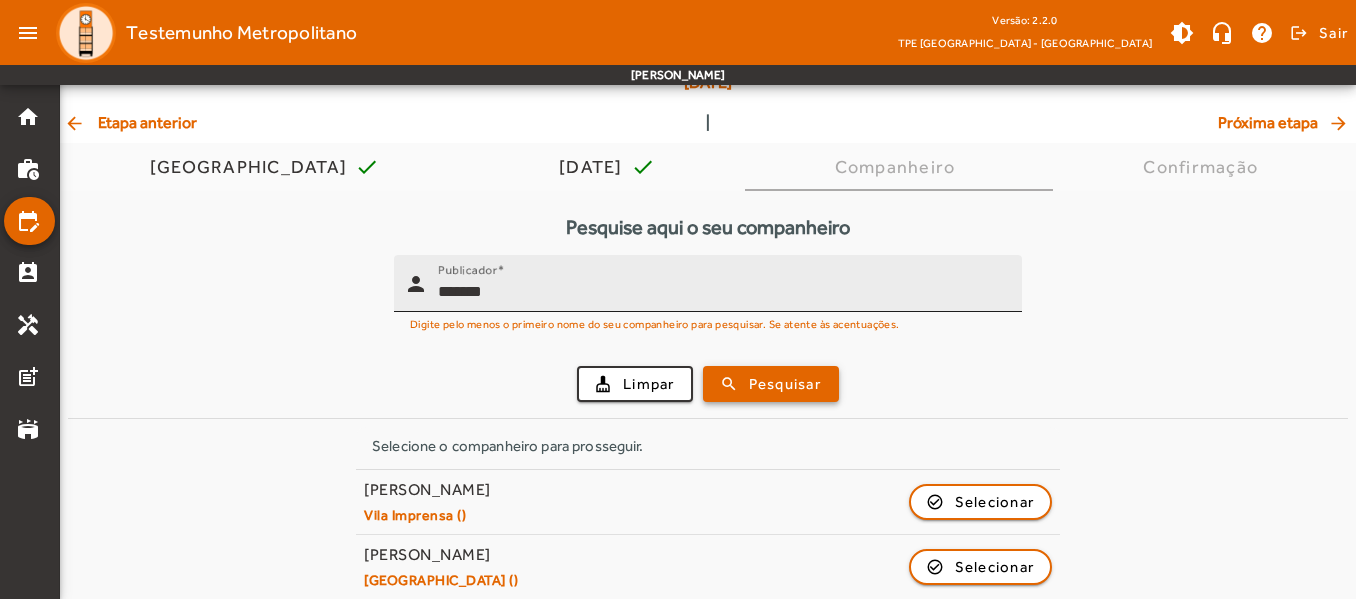 scroll, scrollTop: 106, scrollLeft: 0, axis: vertical 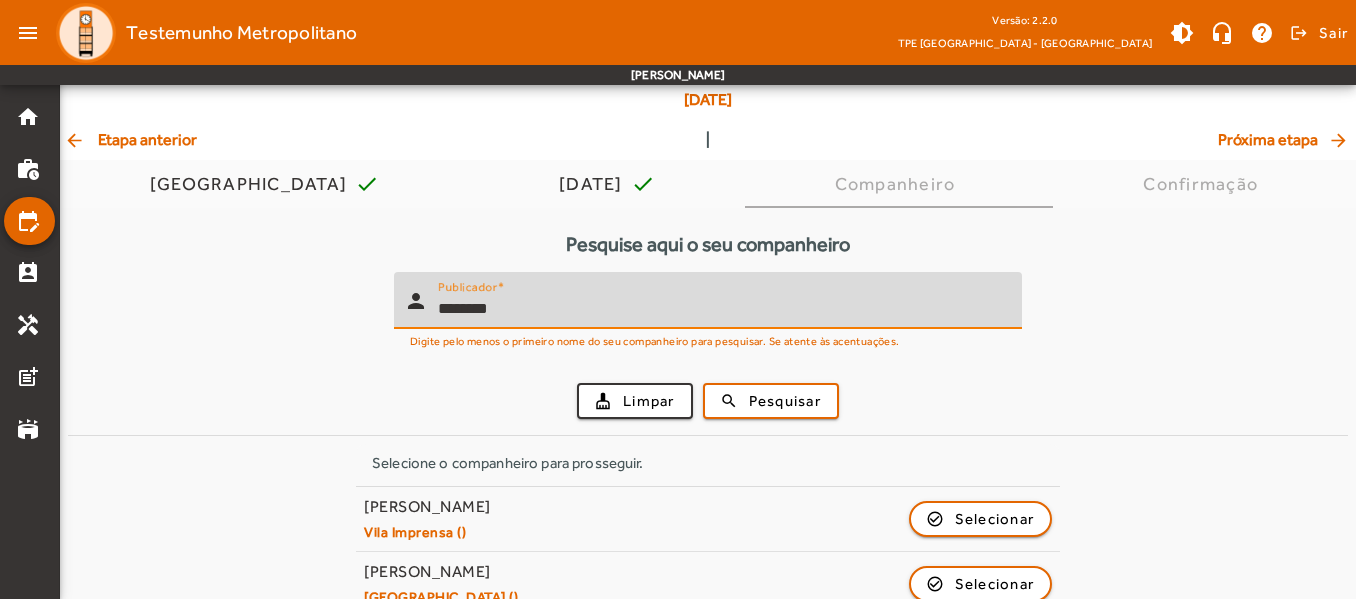 click on "*******" at bounding box center (722, 309) 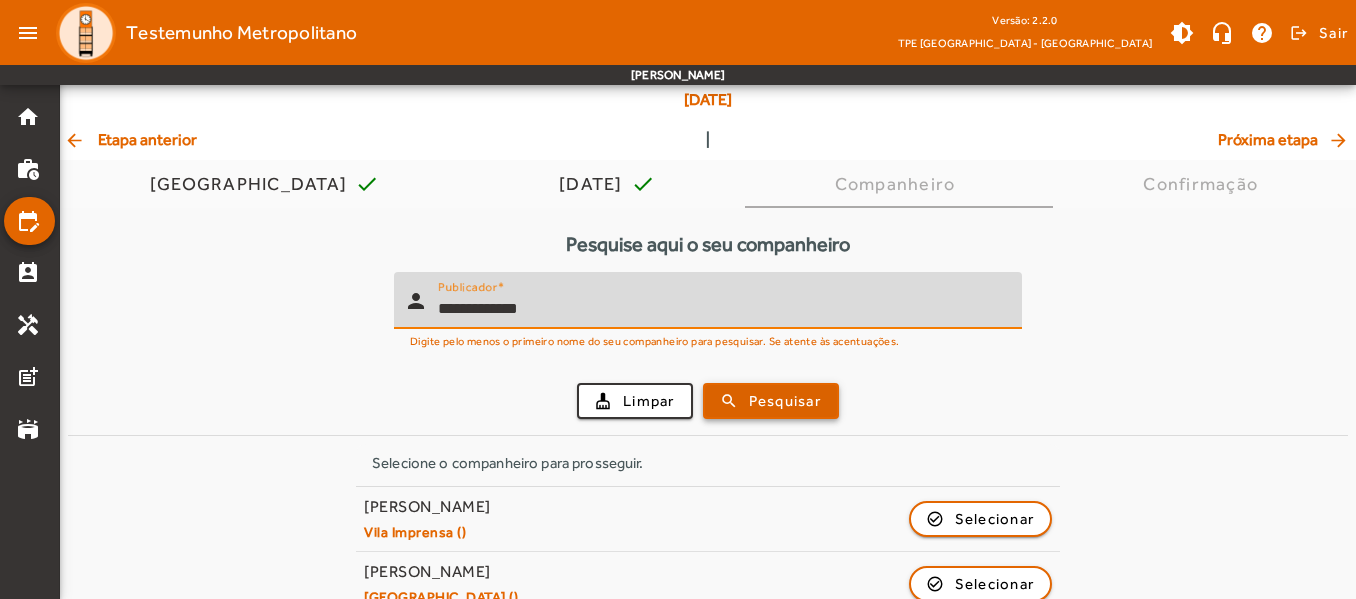 type on "**********" 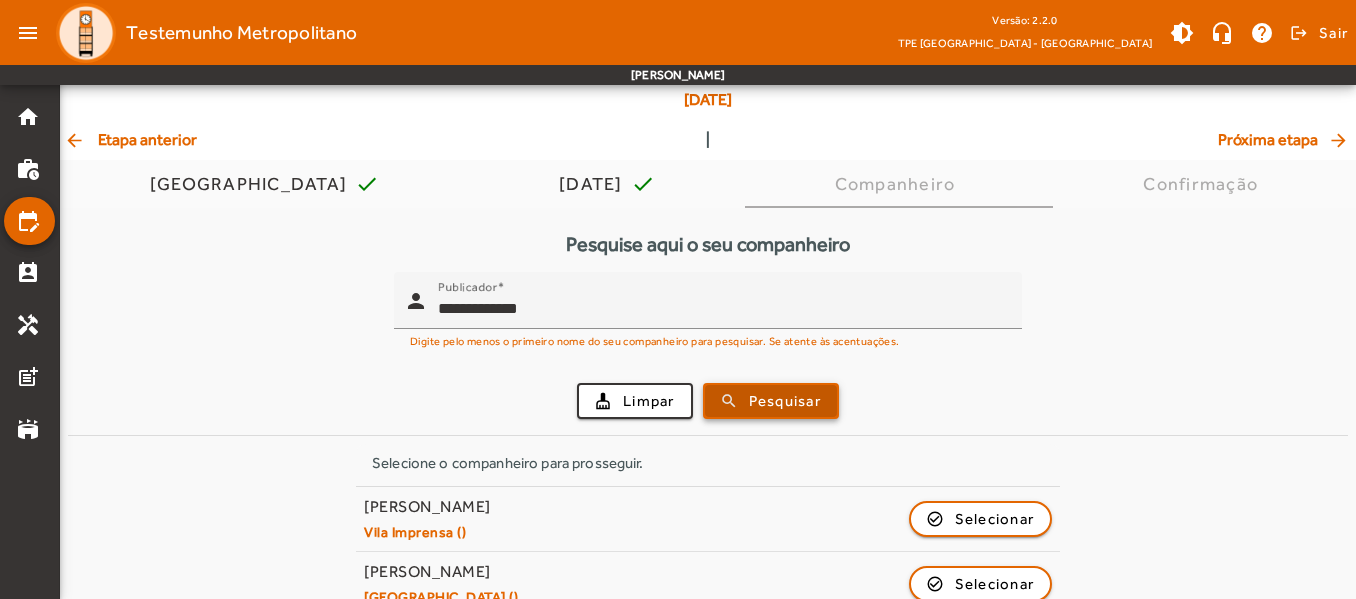 click on "Pesquisar" at bounding box center [785, 401] 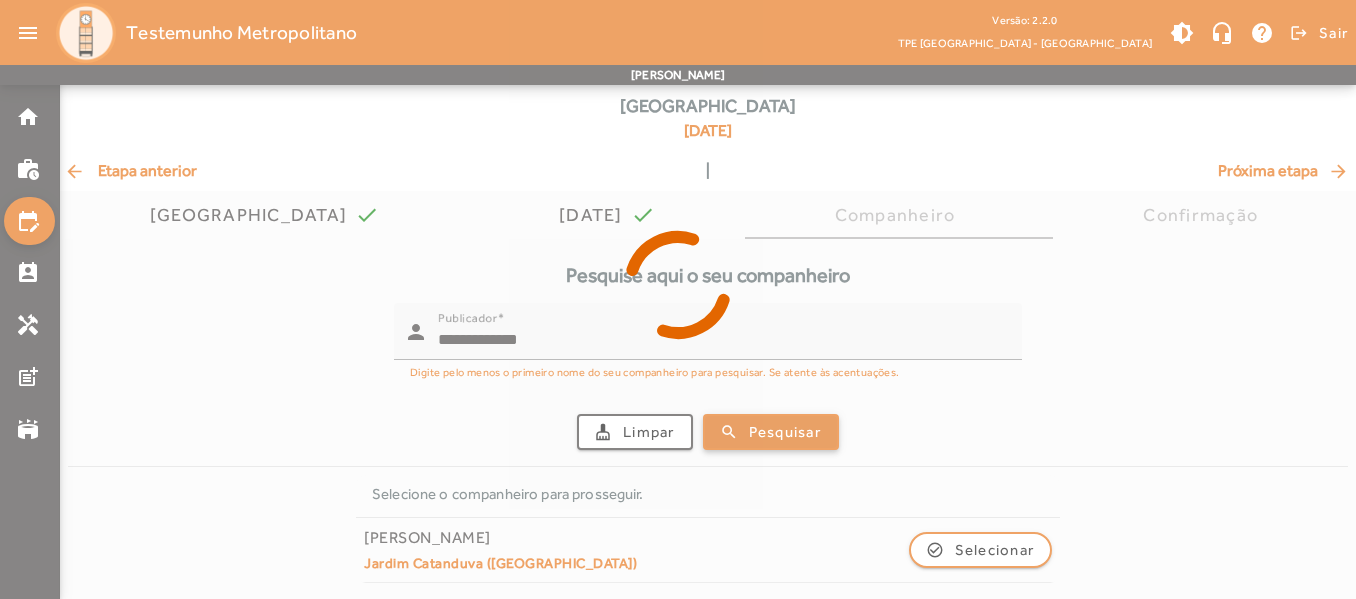 scroll, scrollTop: 74, scrollLeft: 0, axis: vertical 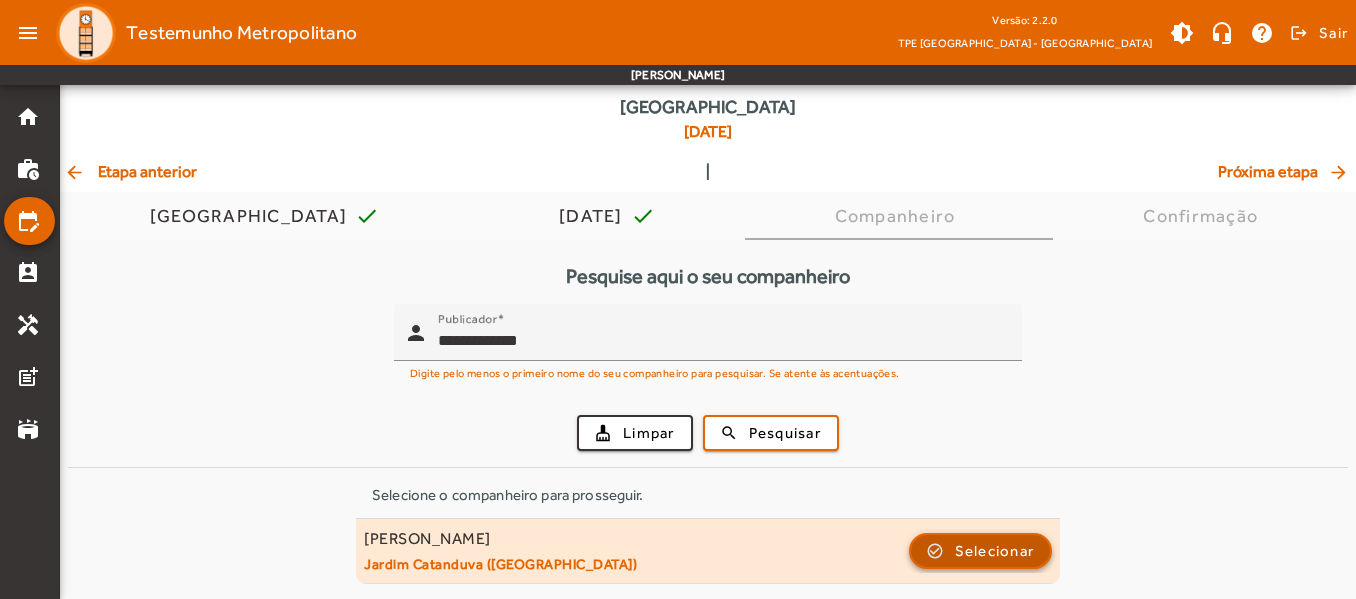 click on "Selecionar" 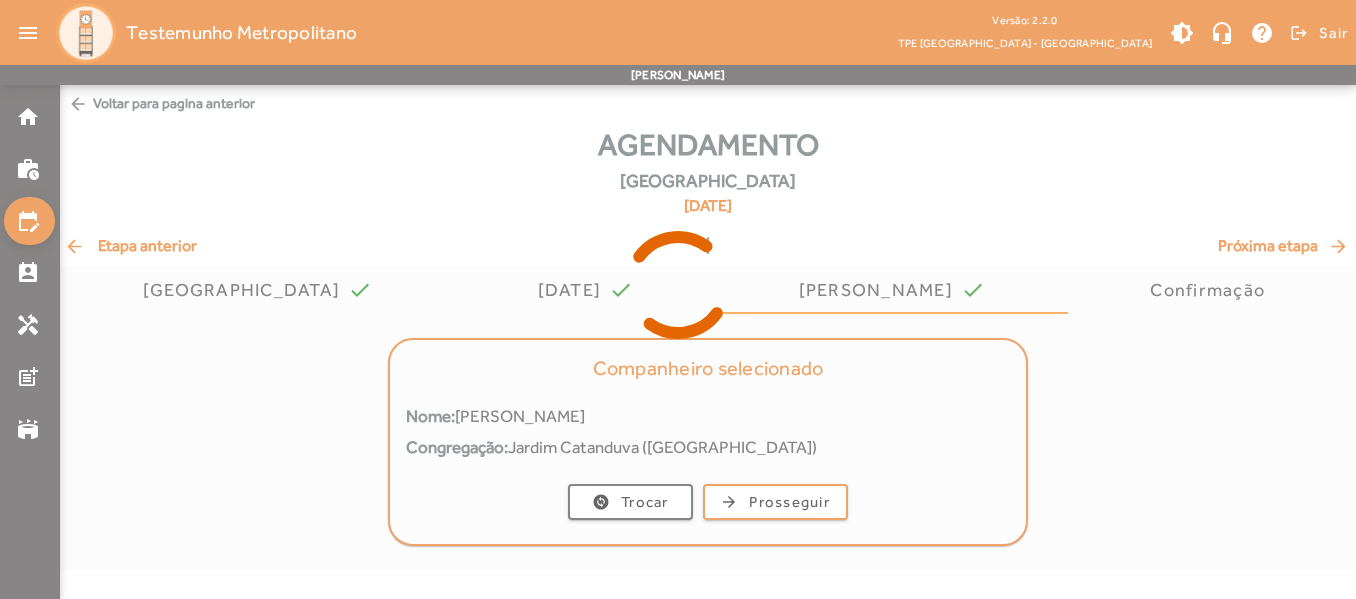 scroll, scrollTop: 0, scrollLeft: 0, axis: both 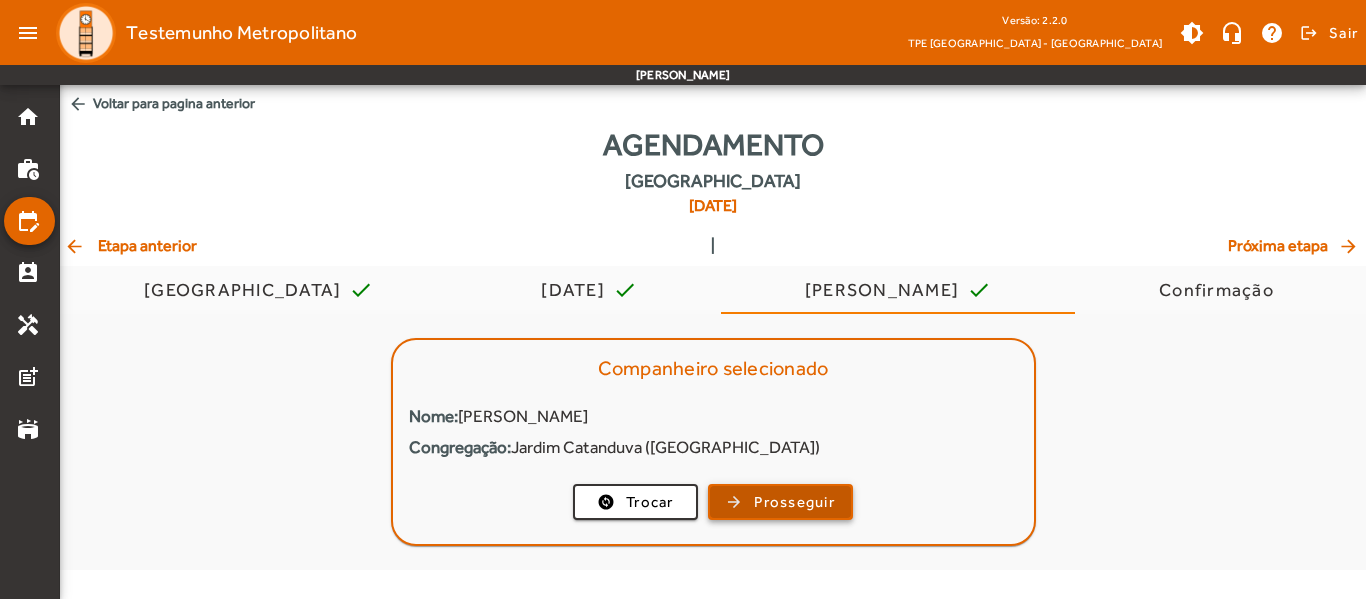 click on "Prosseguir" 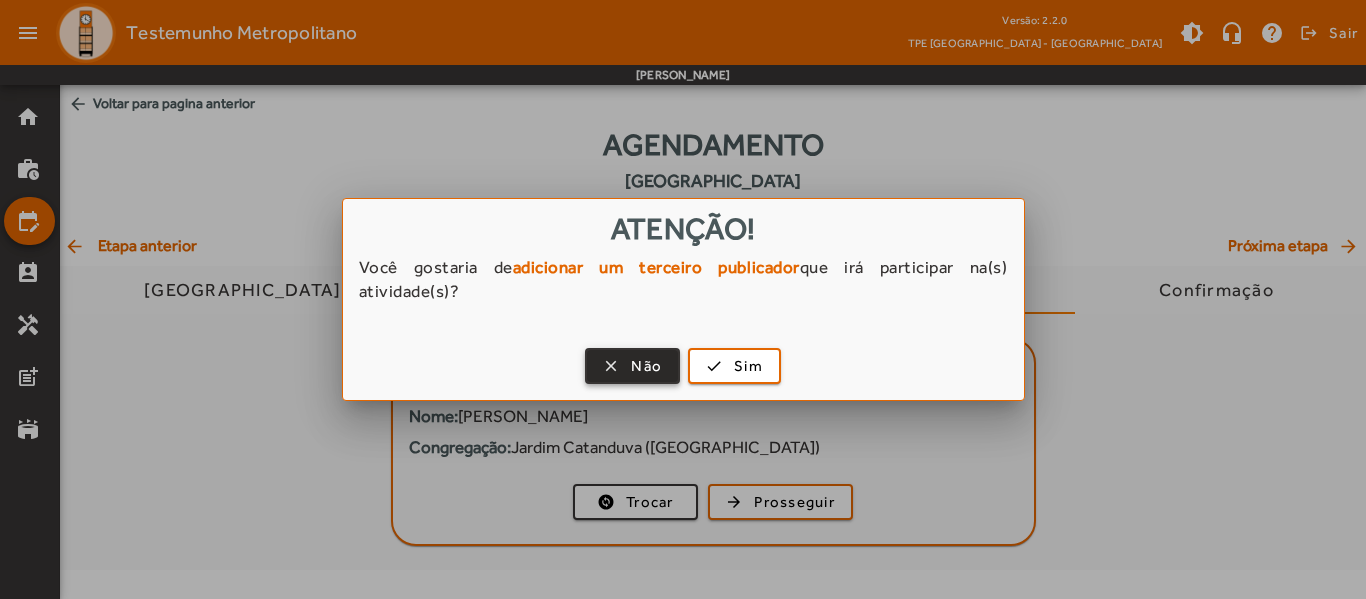 click at bounding box center [632, 366] 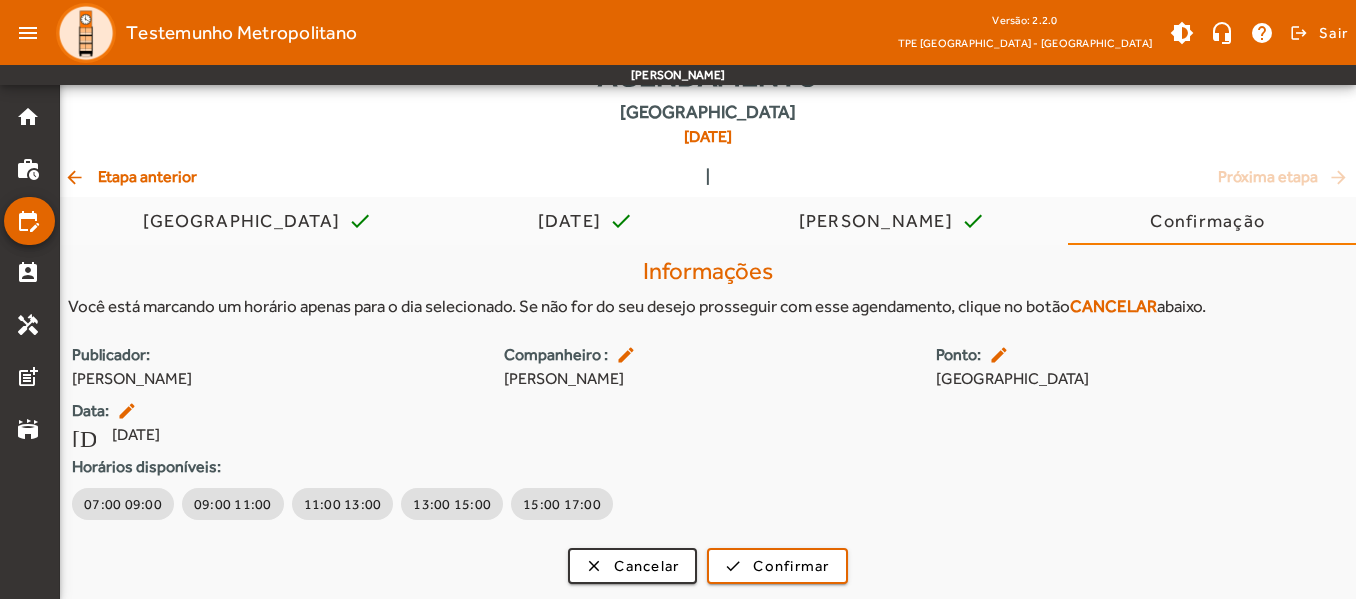 scroll, scrollTop: 70, scrollLeft: 0, axis: vertical 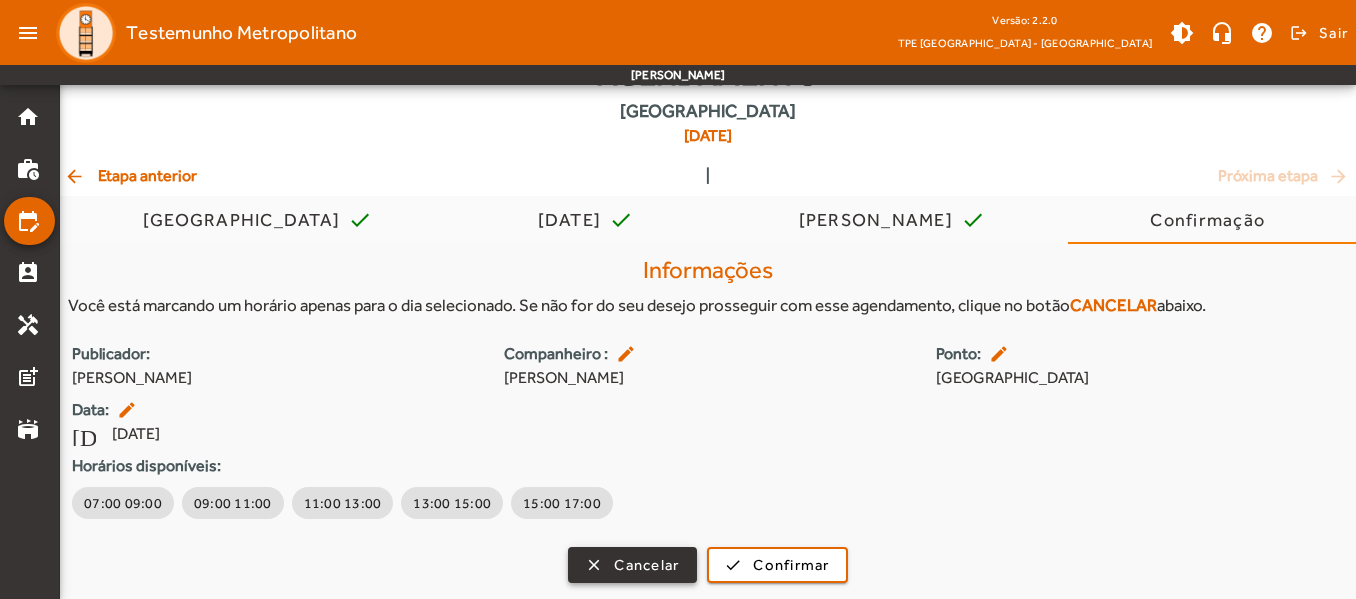 click on "Cancelar" at bounding box center (646, 565) 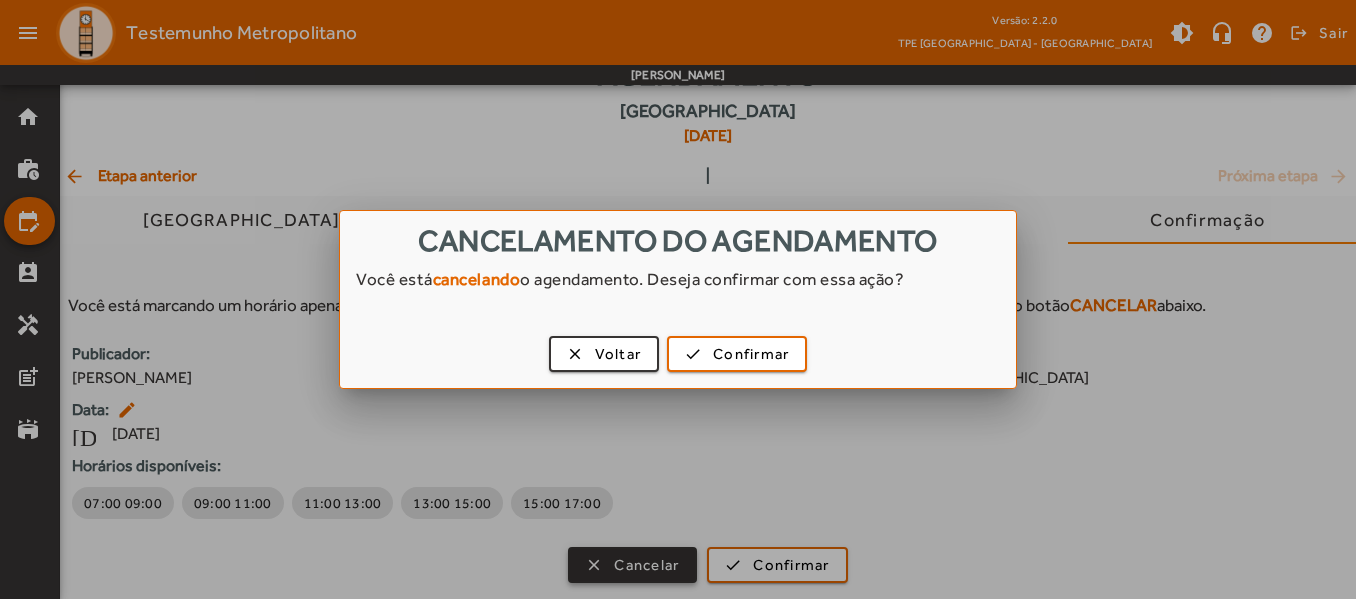 scroll, scrollTop: 0, scrollLeft: 0, axis: both 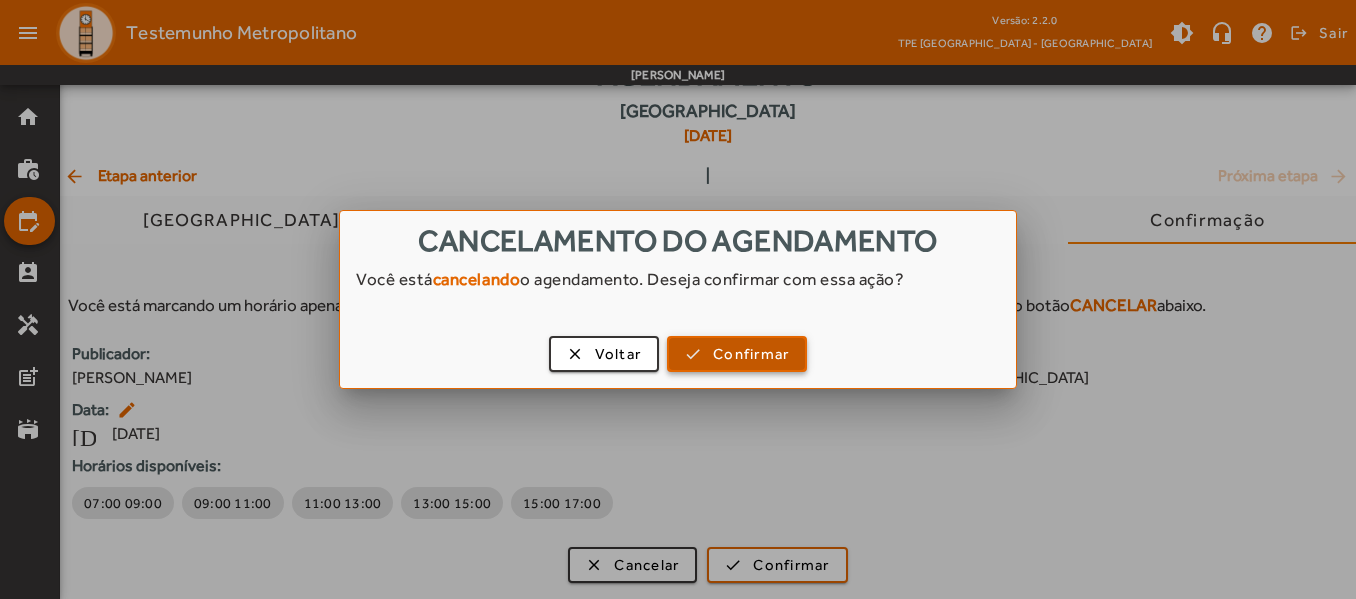 click on "Confirmar" at bounding box center (751, 354) 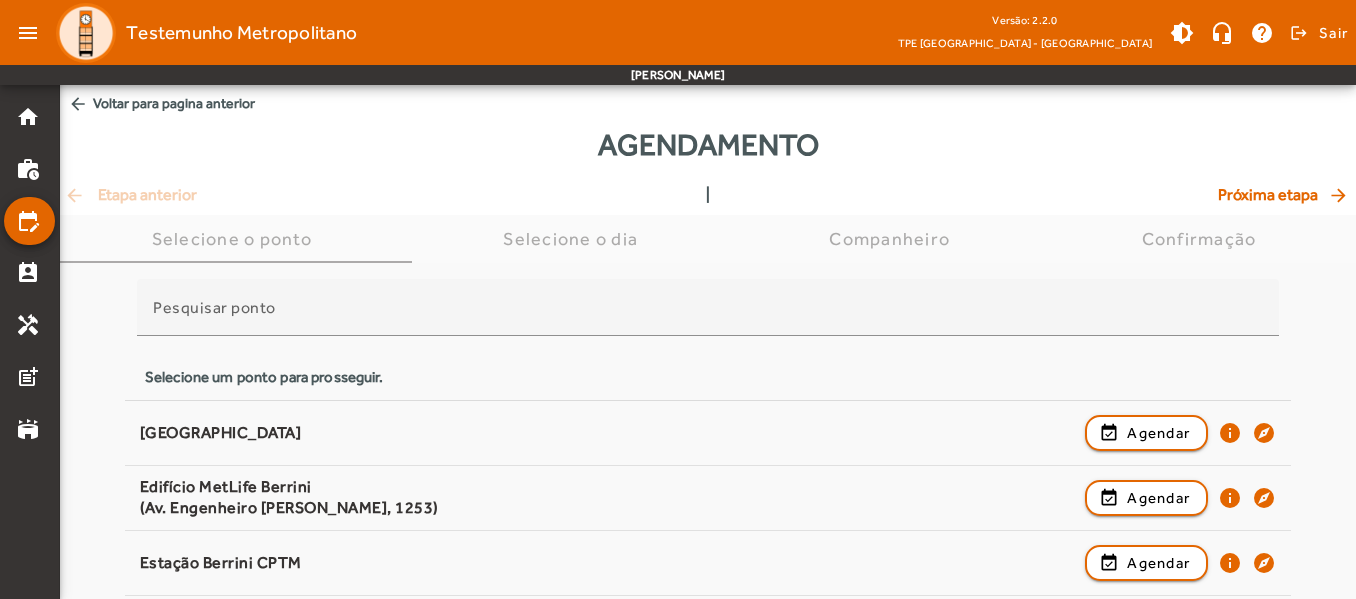 click on "Agendamento" 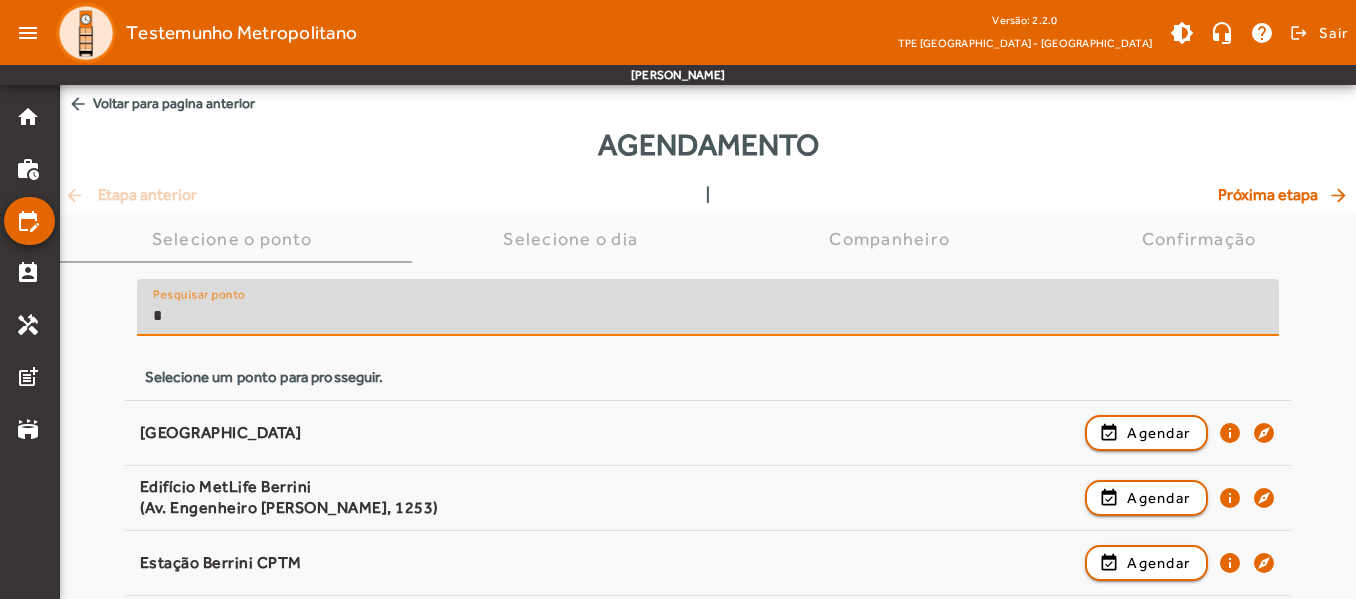 click on "*" at bounding box center [708, 316] 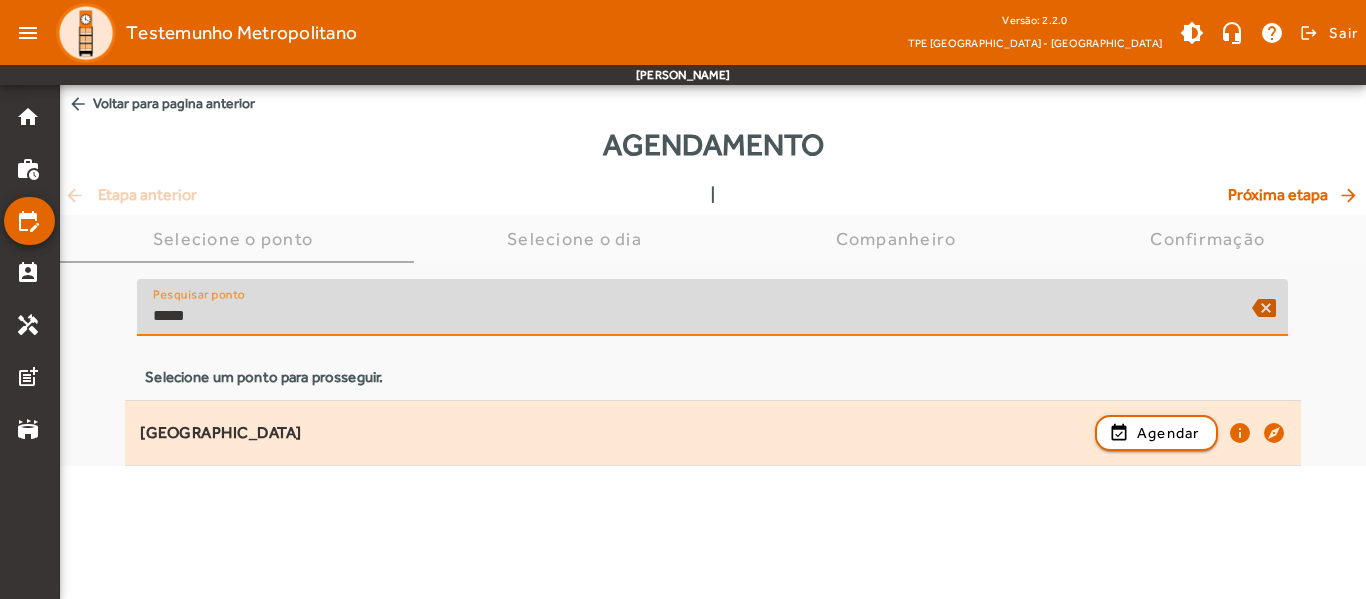 type on "*****" 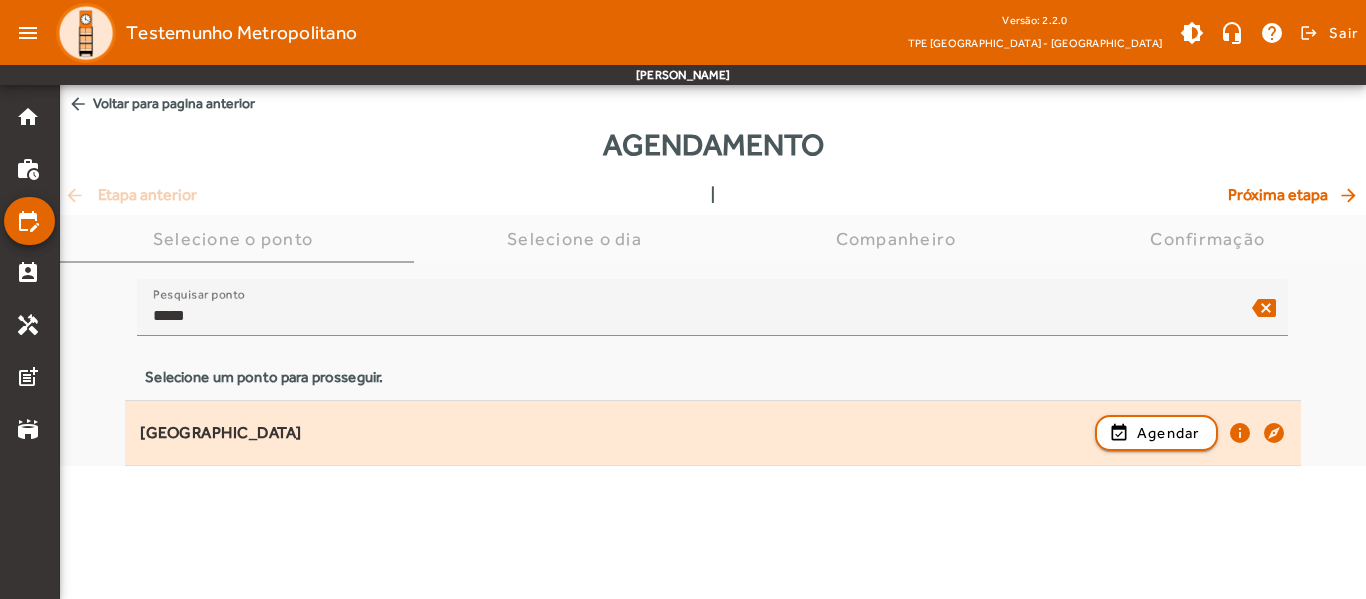click on "[GEOGRAPHIC_DATA]" 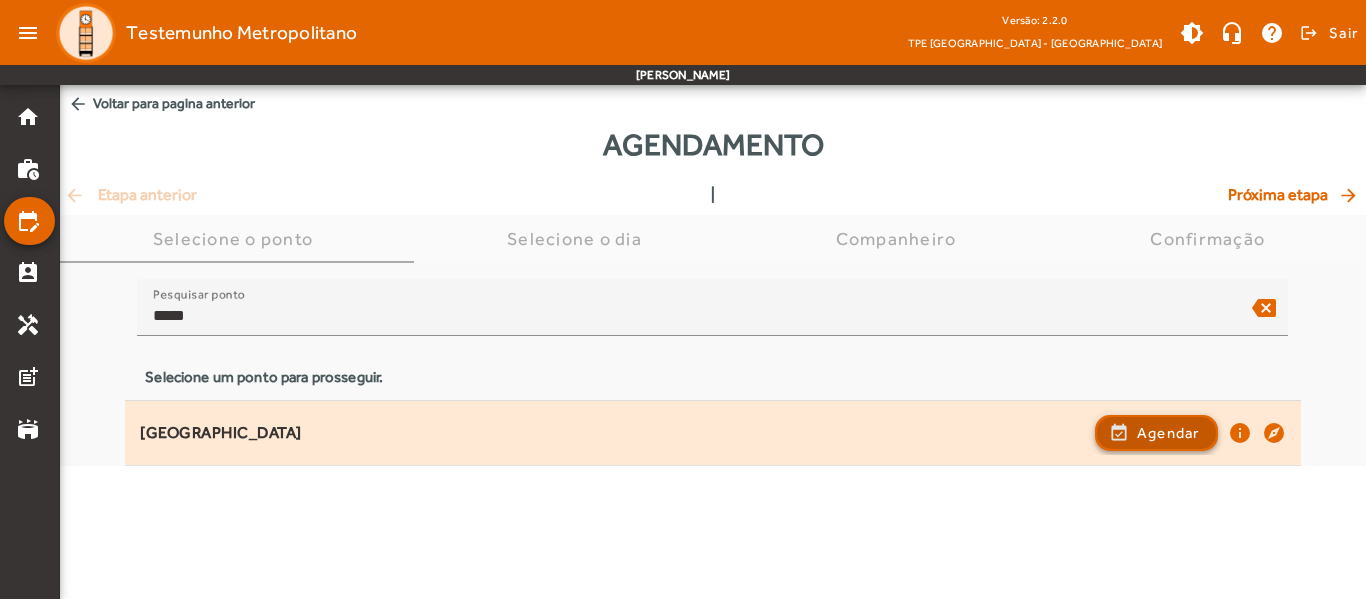click on "Agendar" 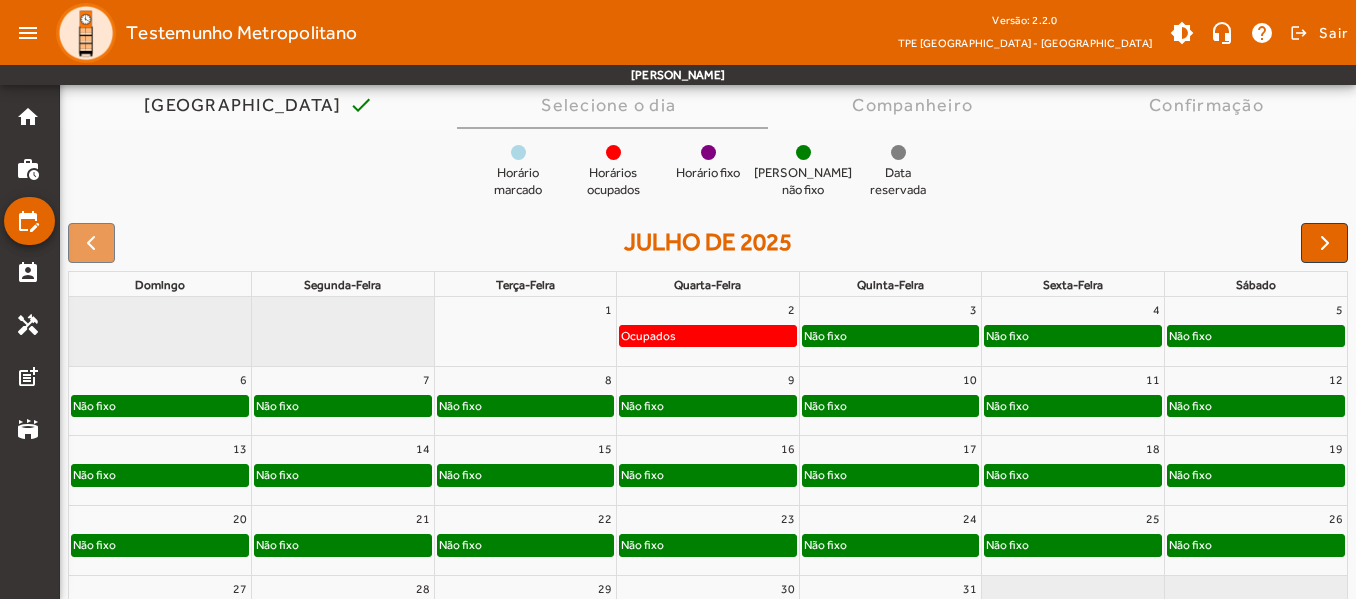scroll, scrollTop: 162, scrollLeft: 0, axis: vertical 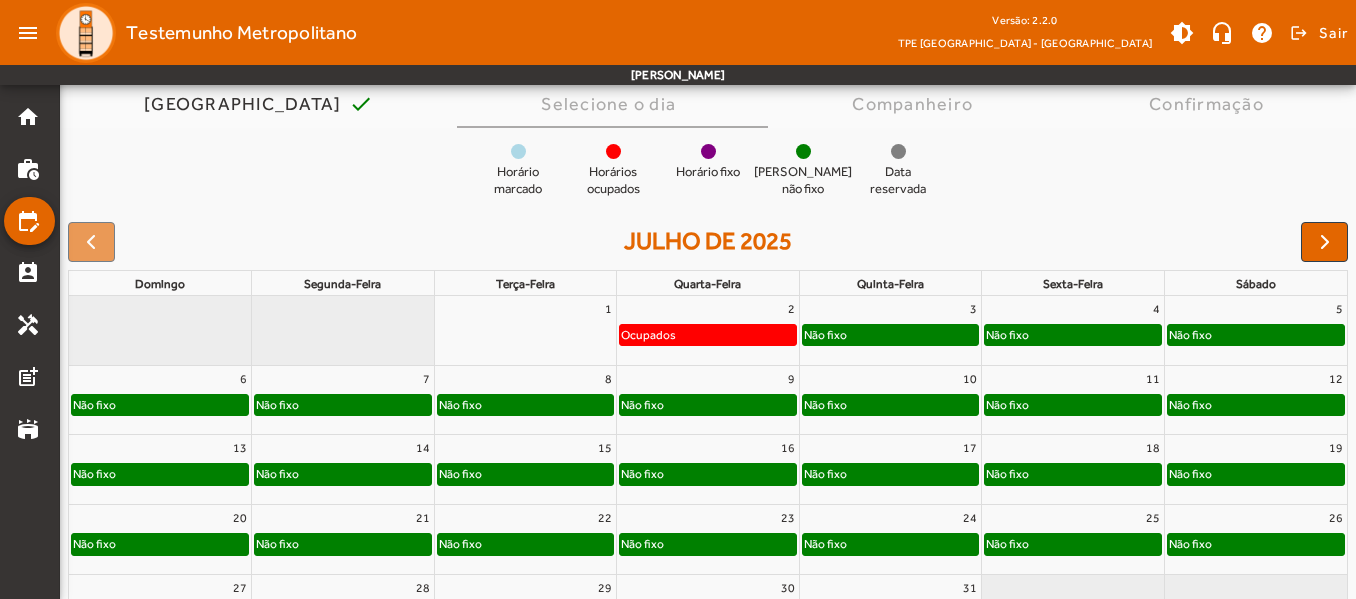 click on "Não fixo" 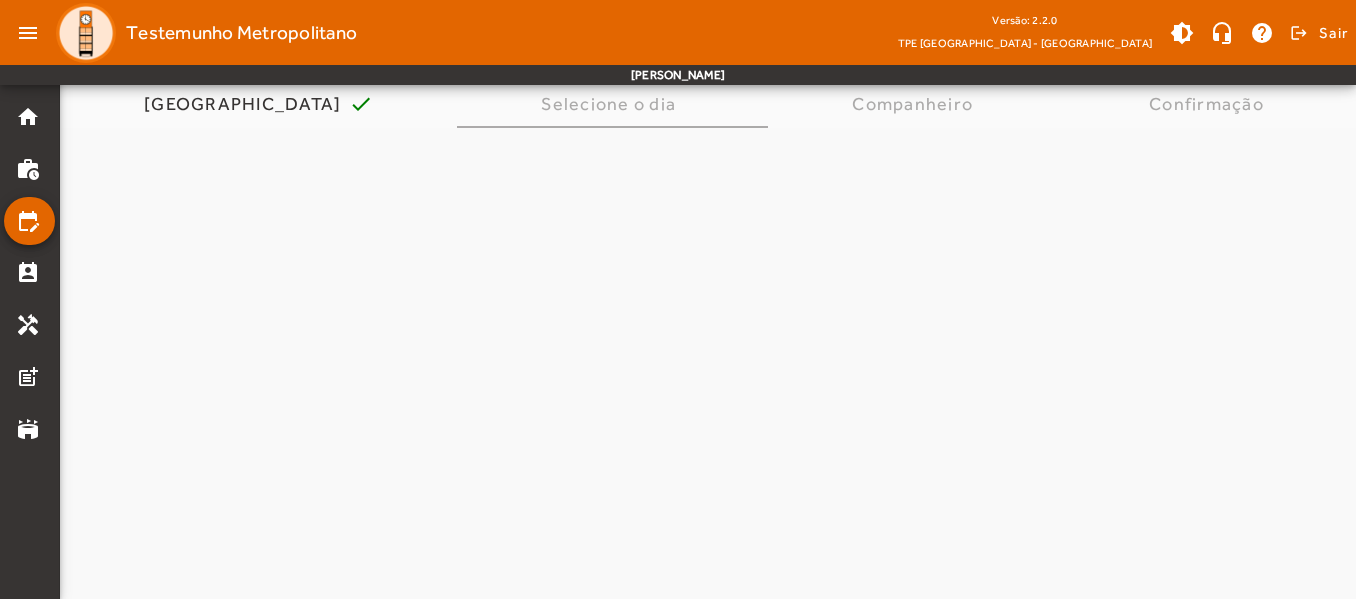 scroll, scrollTop: 0, scrollLeft: 0, axis: both 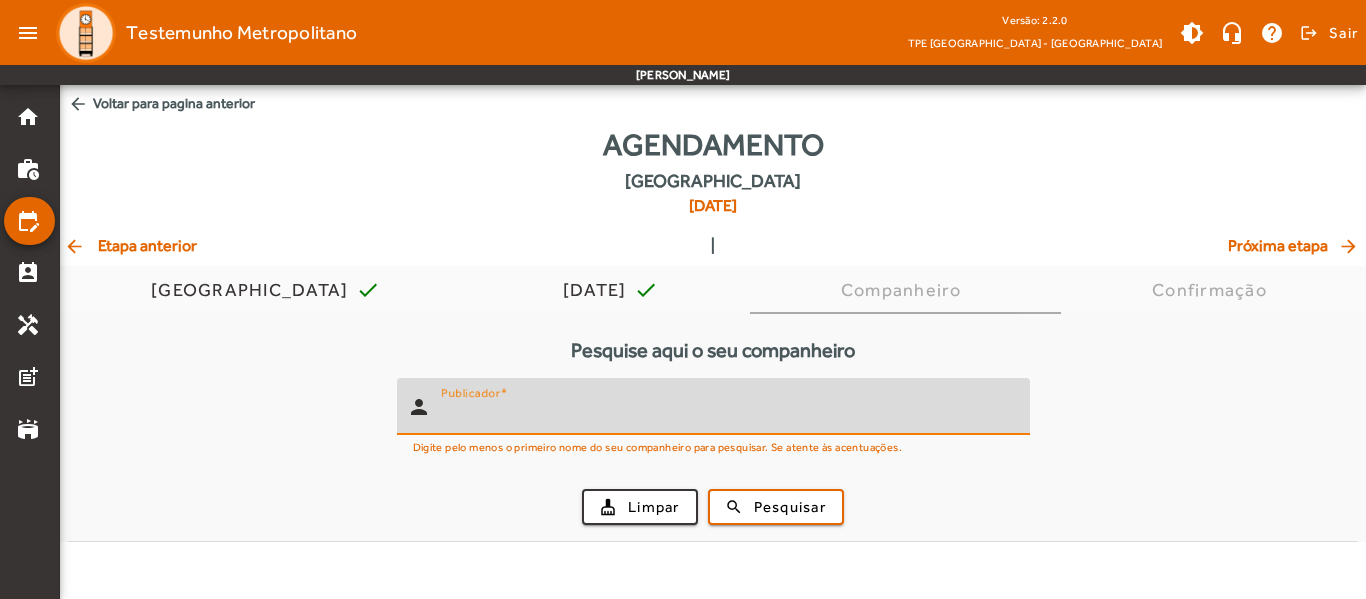 click on "Publicador" at bounding box center [727, 415] 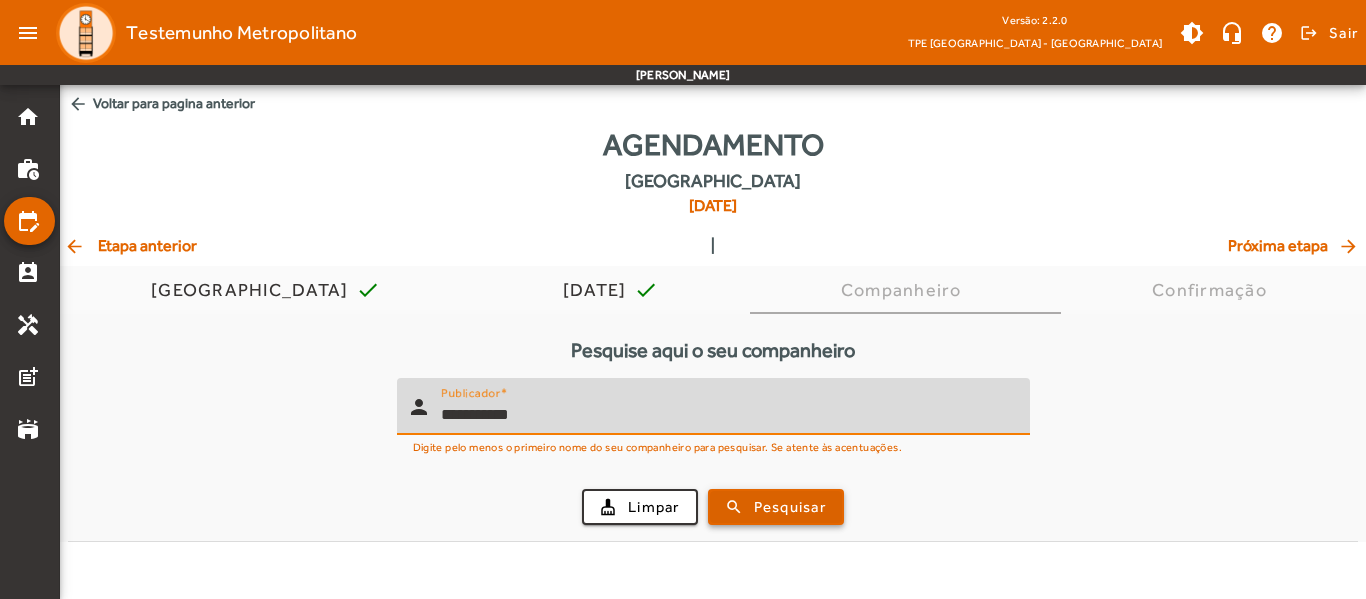type on "**********" 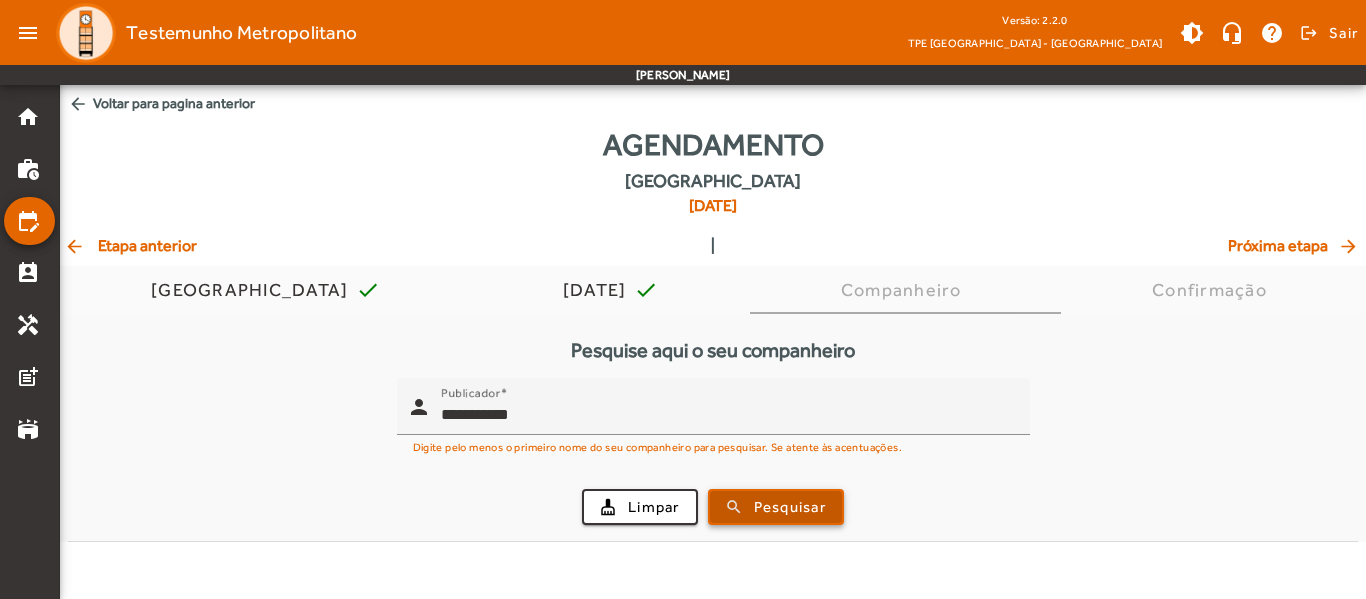 click on "Pesquisar" at bounding box center (790, 507) 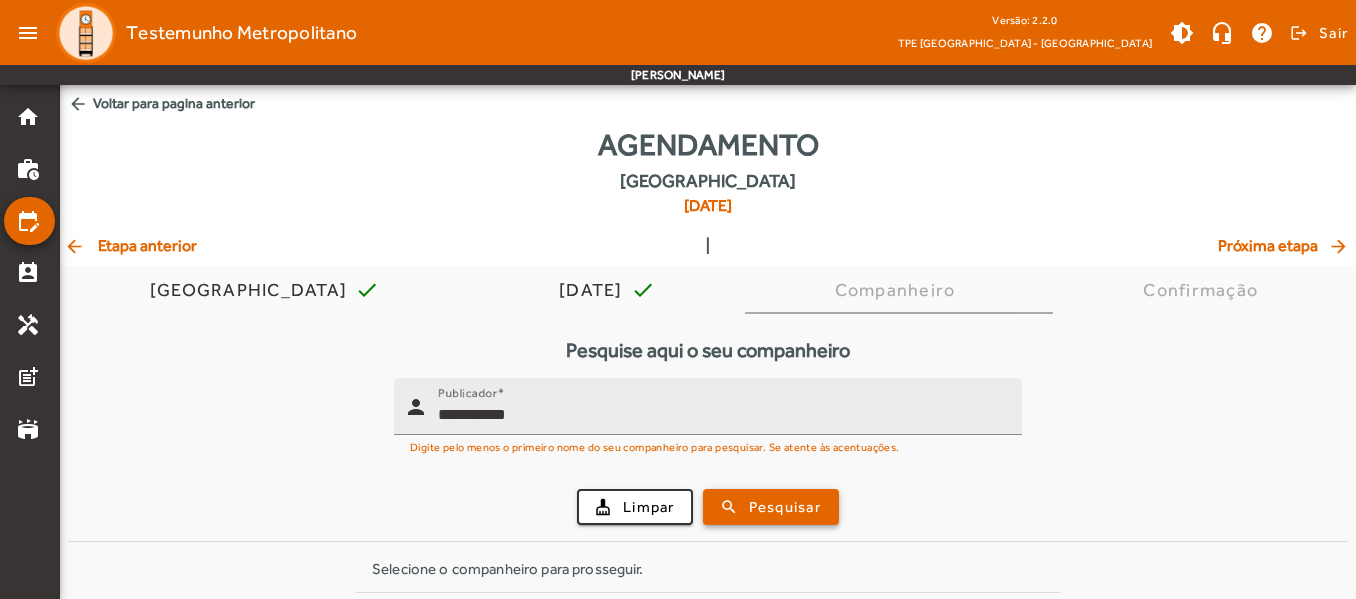 scroll, scrollTop: 74, scrollLeft: 0, axis: vertical 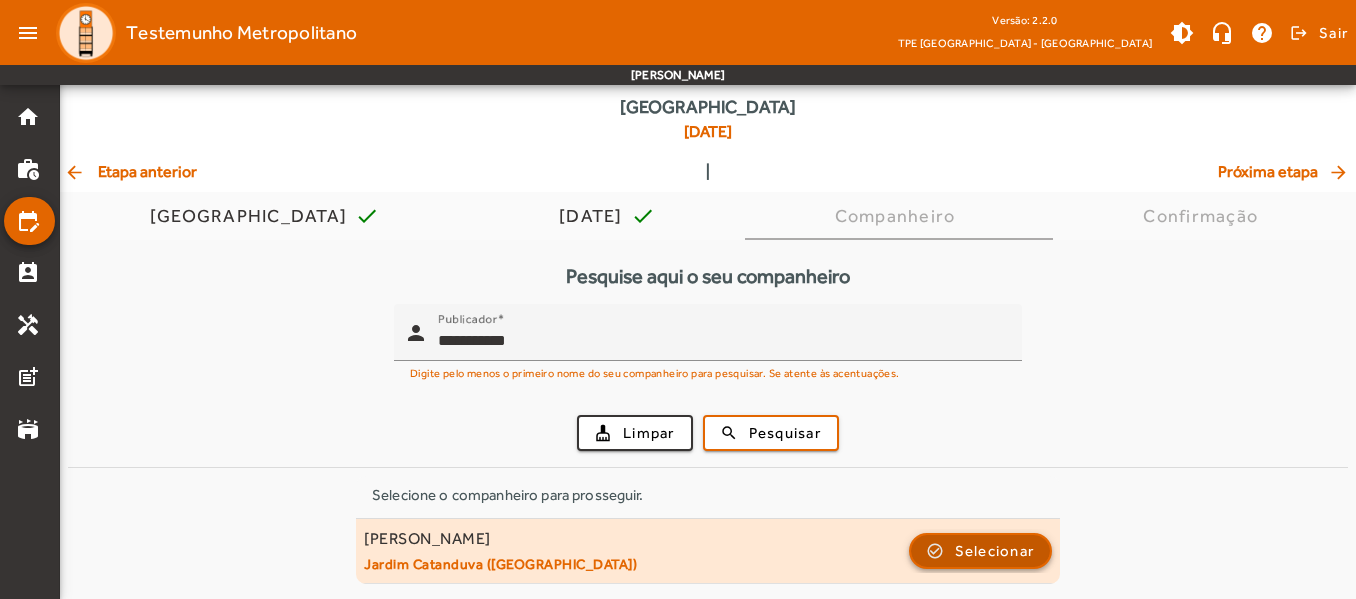 click on "Selecionar" 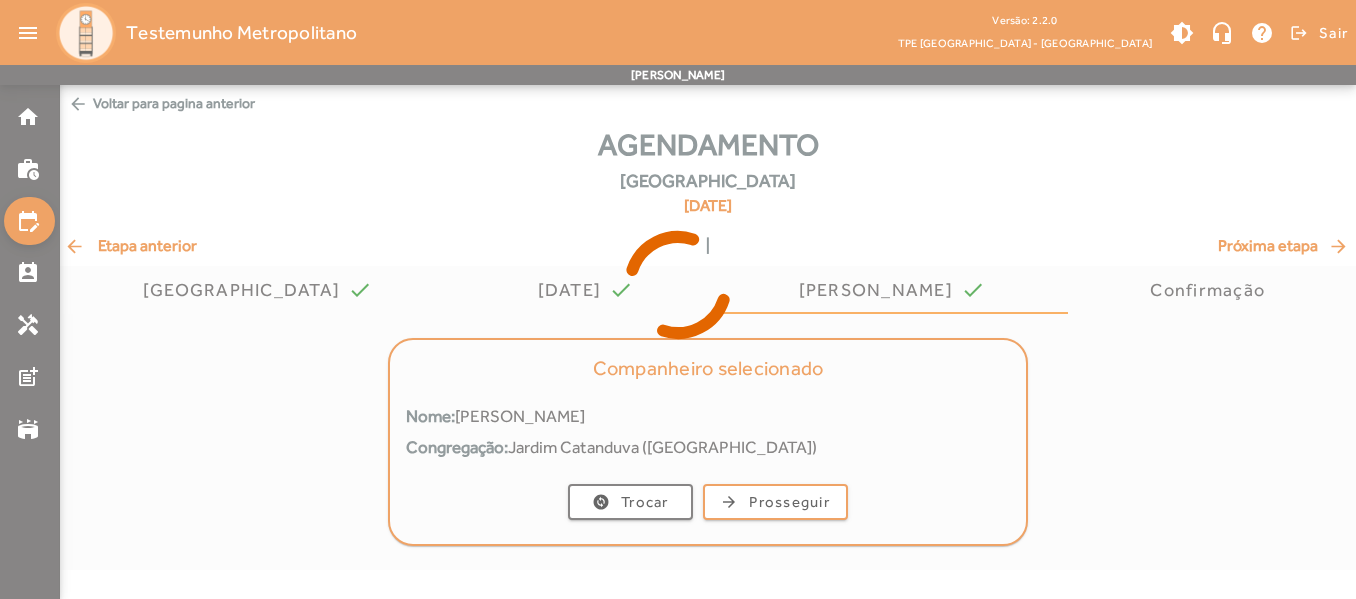 scroll, scrollTop: 0, scrollLeft: 0, axis: both 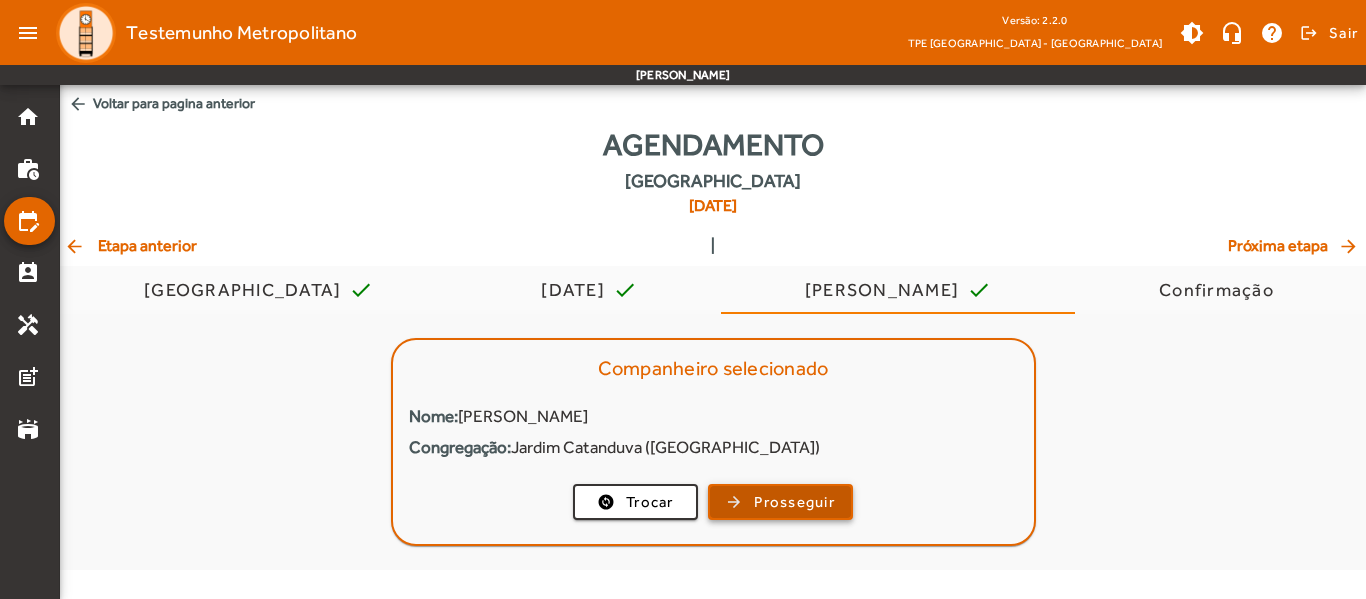 click on "Prosseguir" 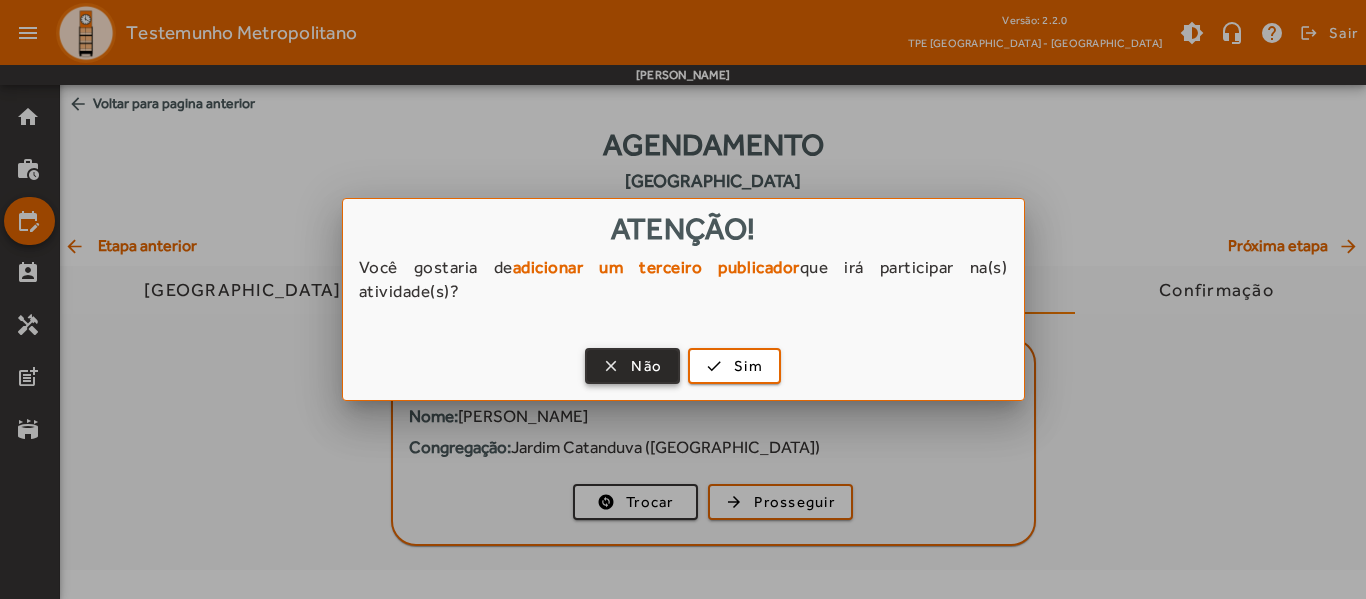 click at bounding box center [632, 366] 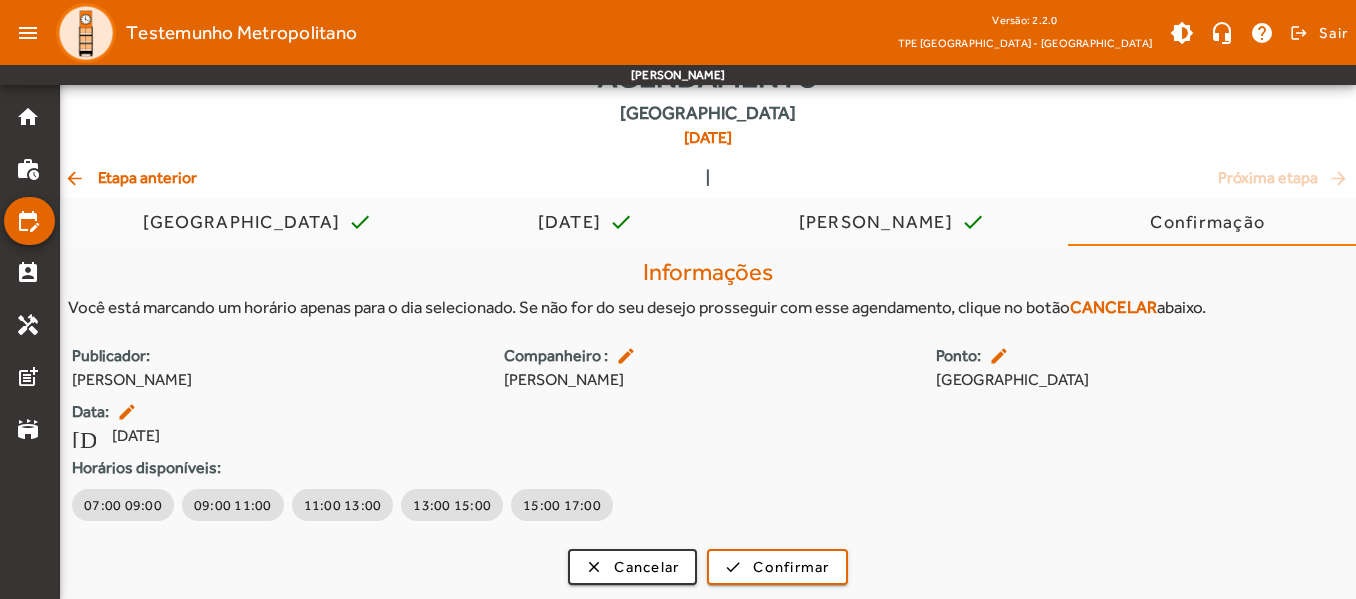 scroll, scrollTop: 70, scrollLeft: 0, axis: vertical 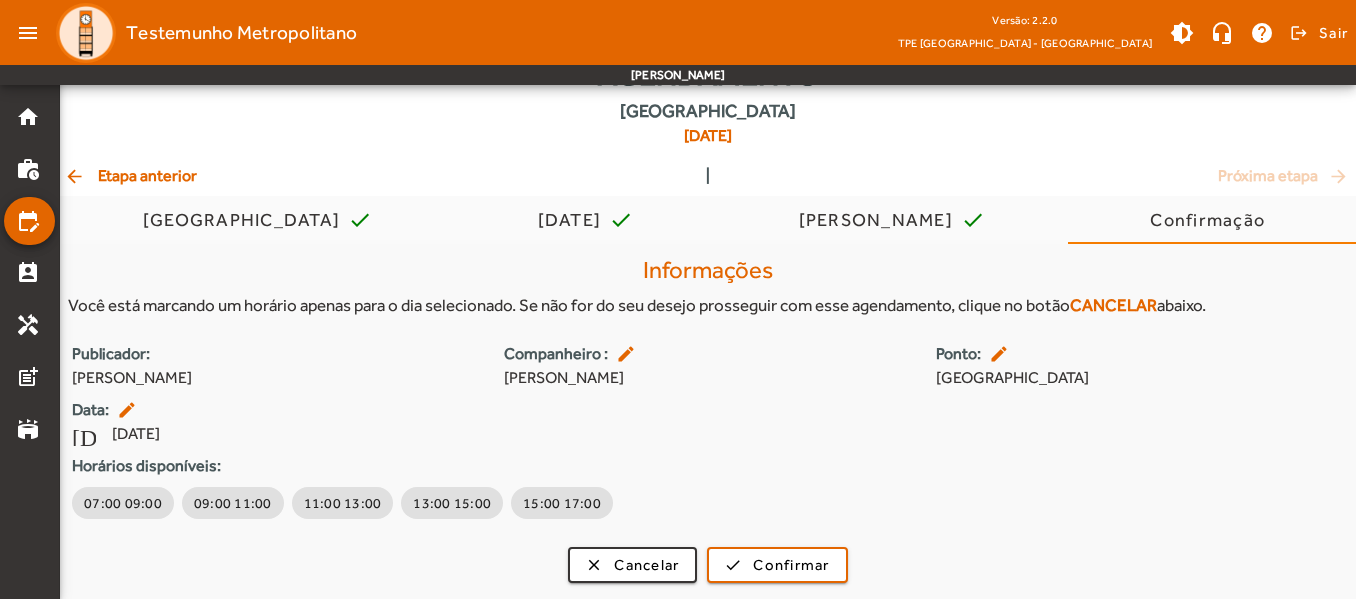 click on "edit" at bounding box center (129, 410) 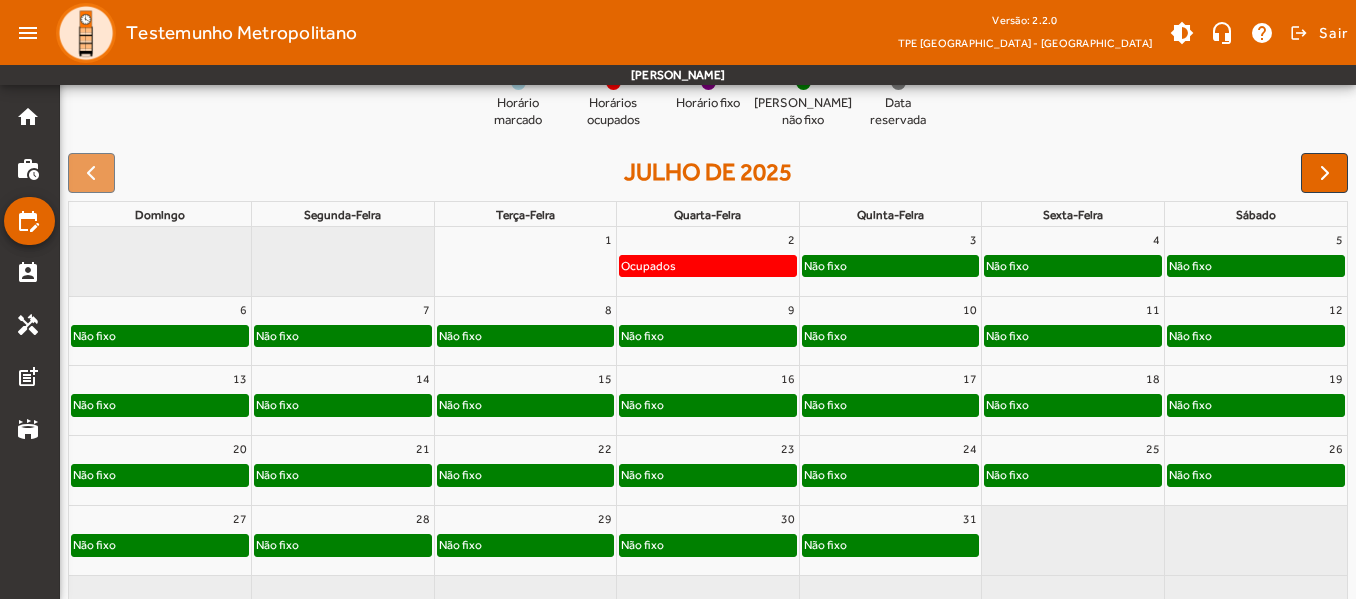 scroll, scrollTop: 256, scrollLeft: 0, axis: vertical 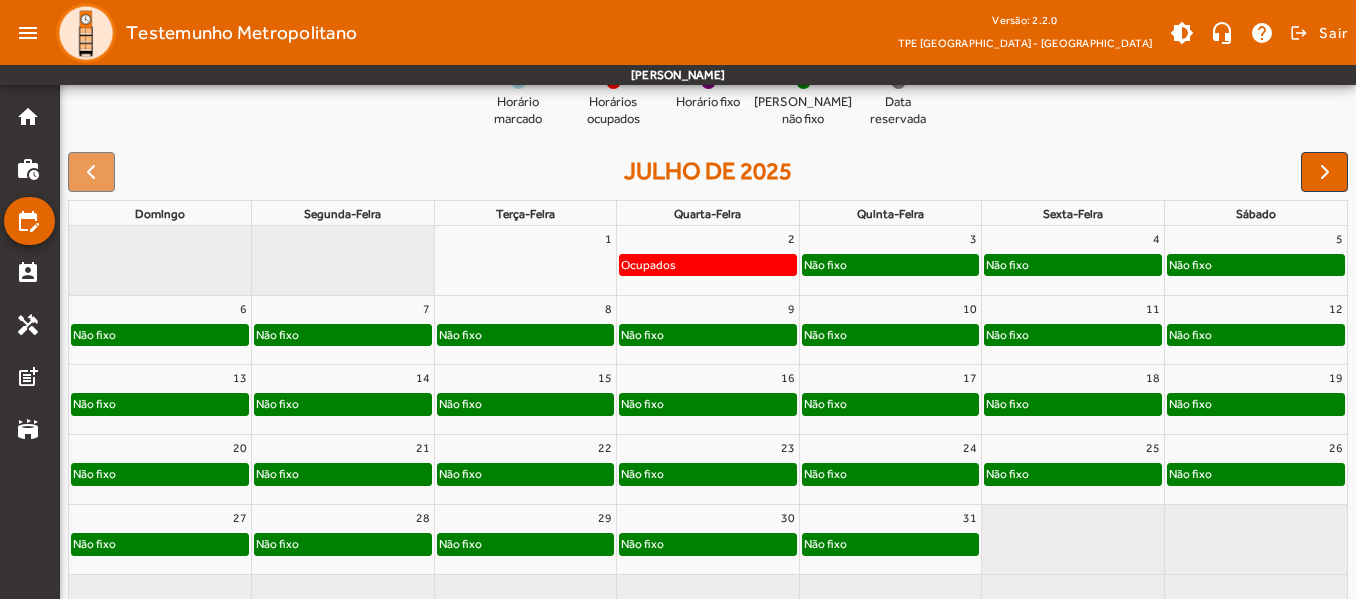 click on "Não fixo" 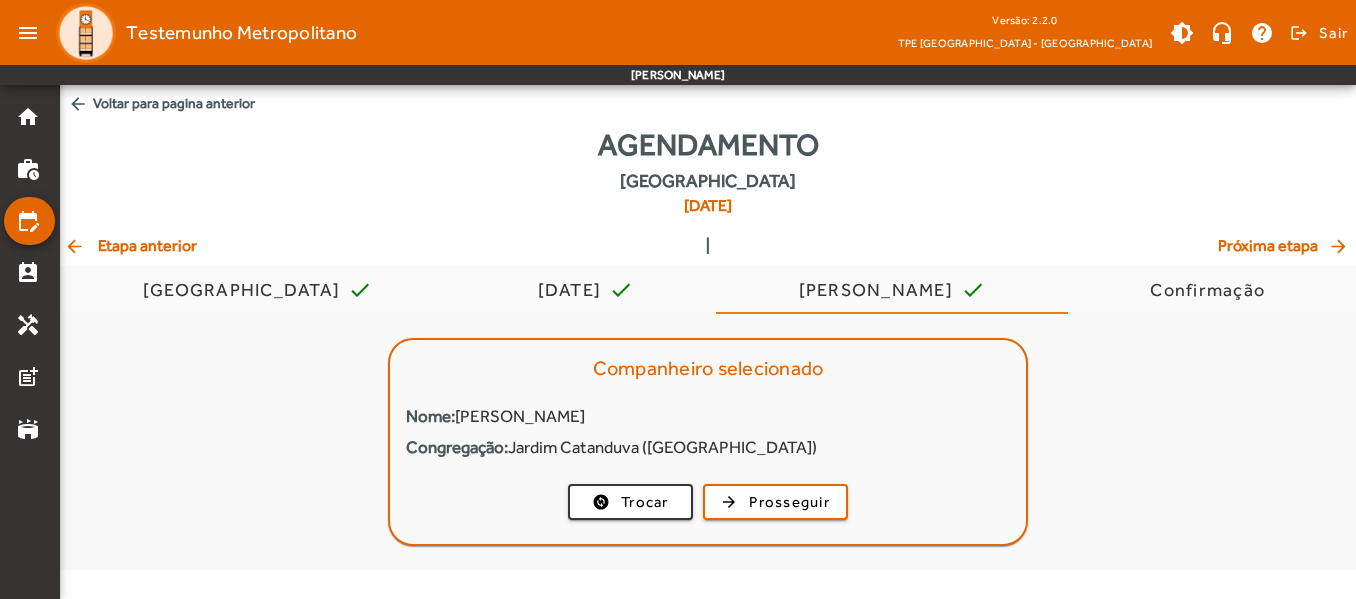 scroll, scrollTop: 0, scrollLeft: 0, axis: both 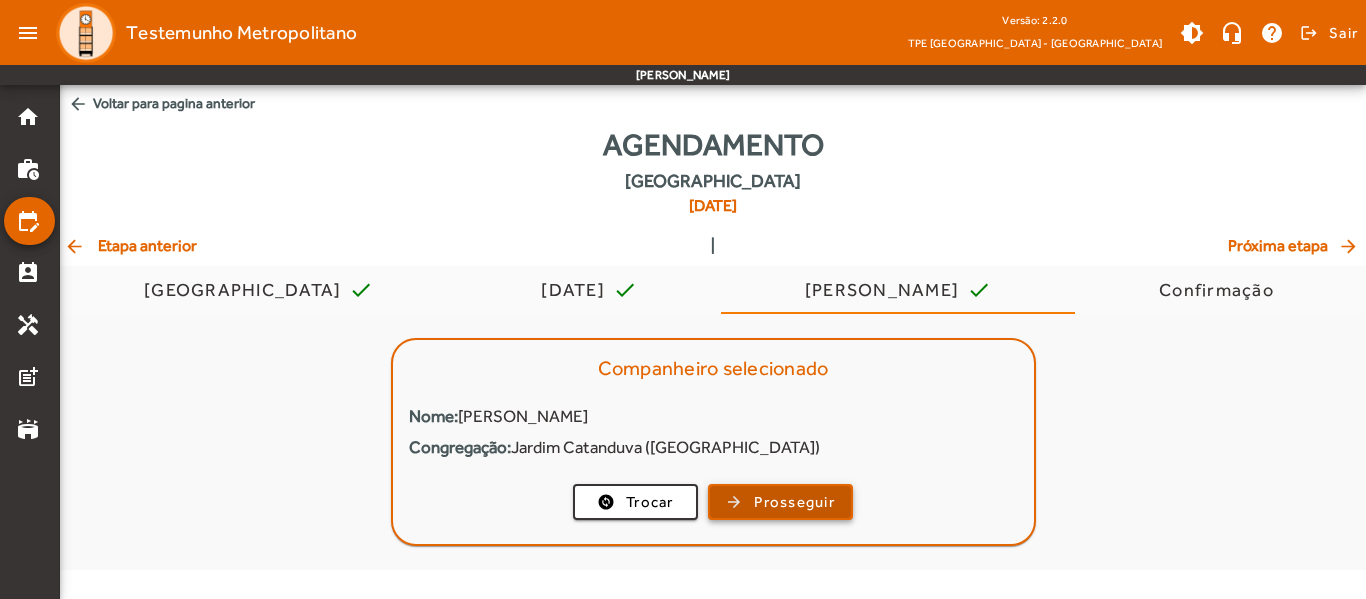 click on "Prosseguir" 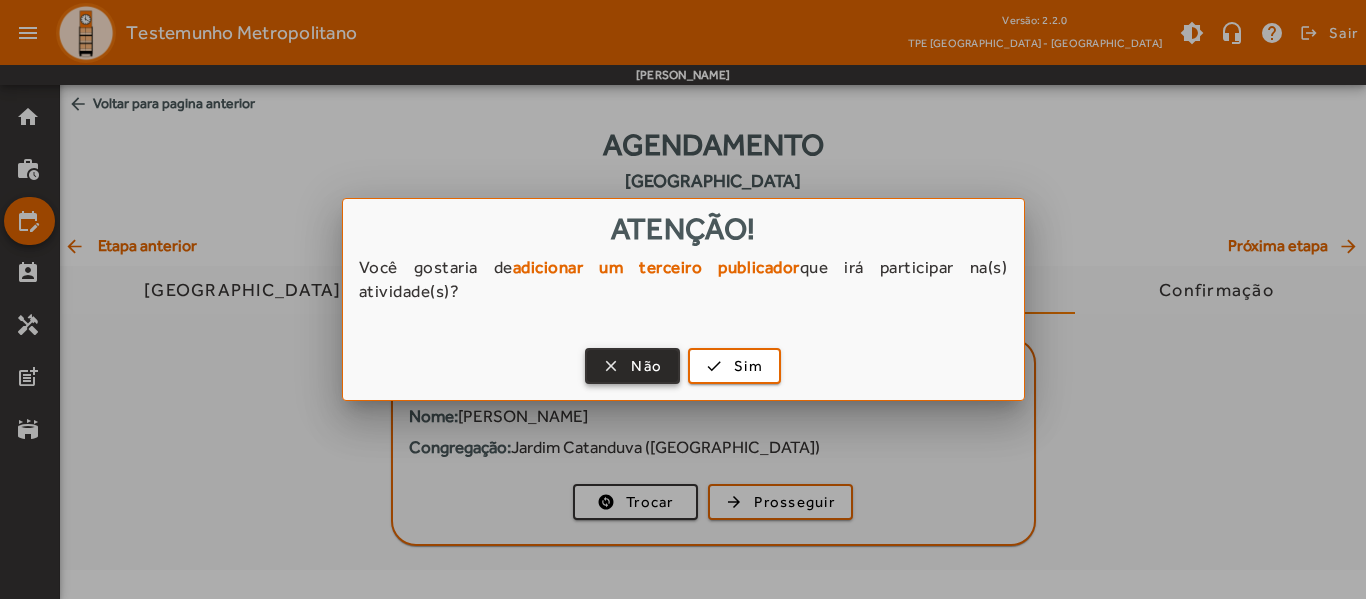 click at bounding box center (632, 366) 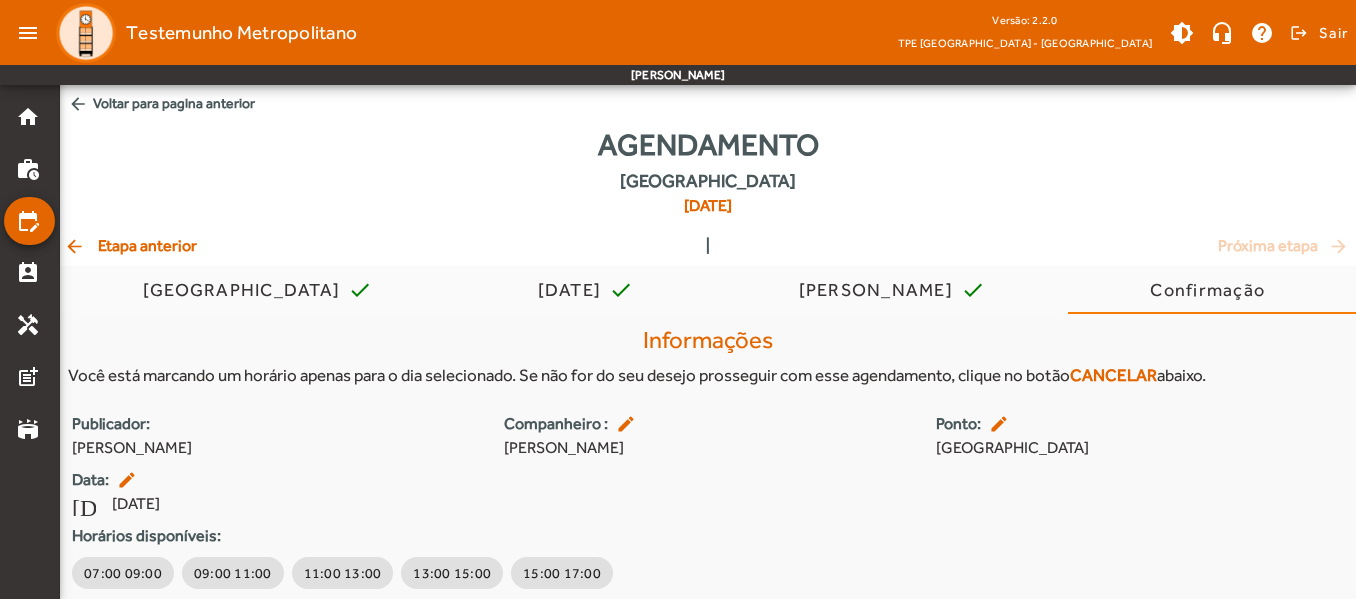 scroll, scrollTop: 70, scrollLeft: 0, axis: vertical 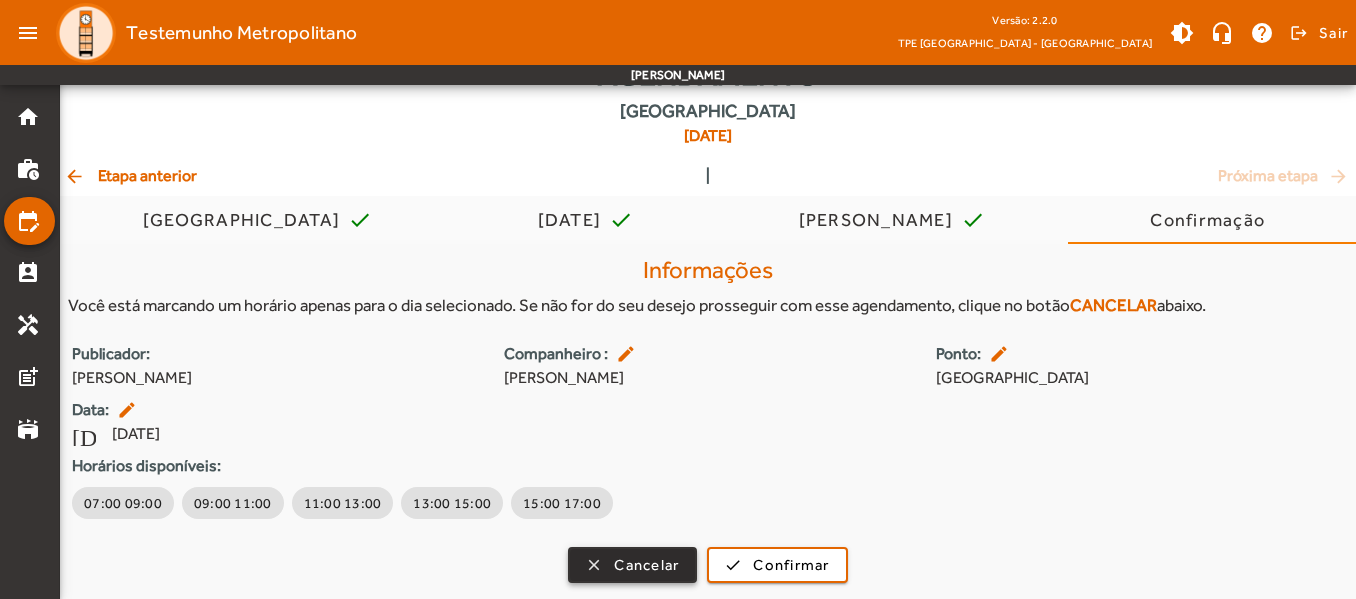 click at bounding box center [632, 565] 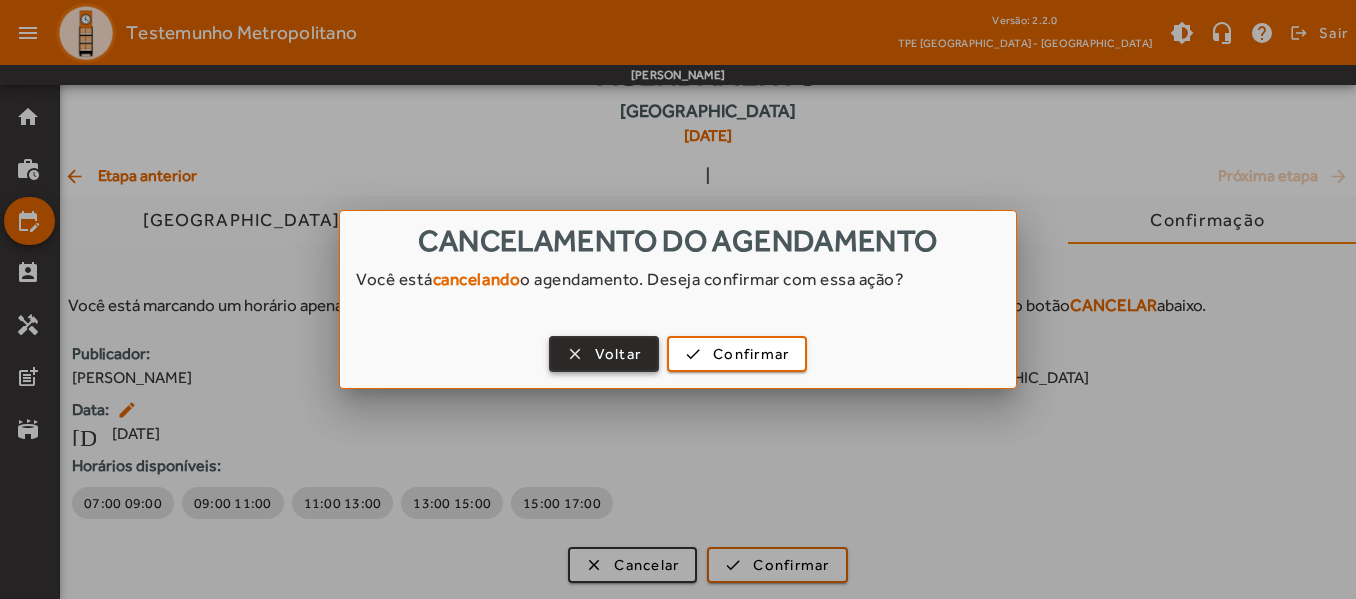 click on "Voltar" at bounding box center [618, 354] 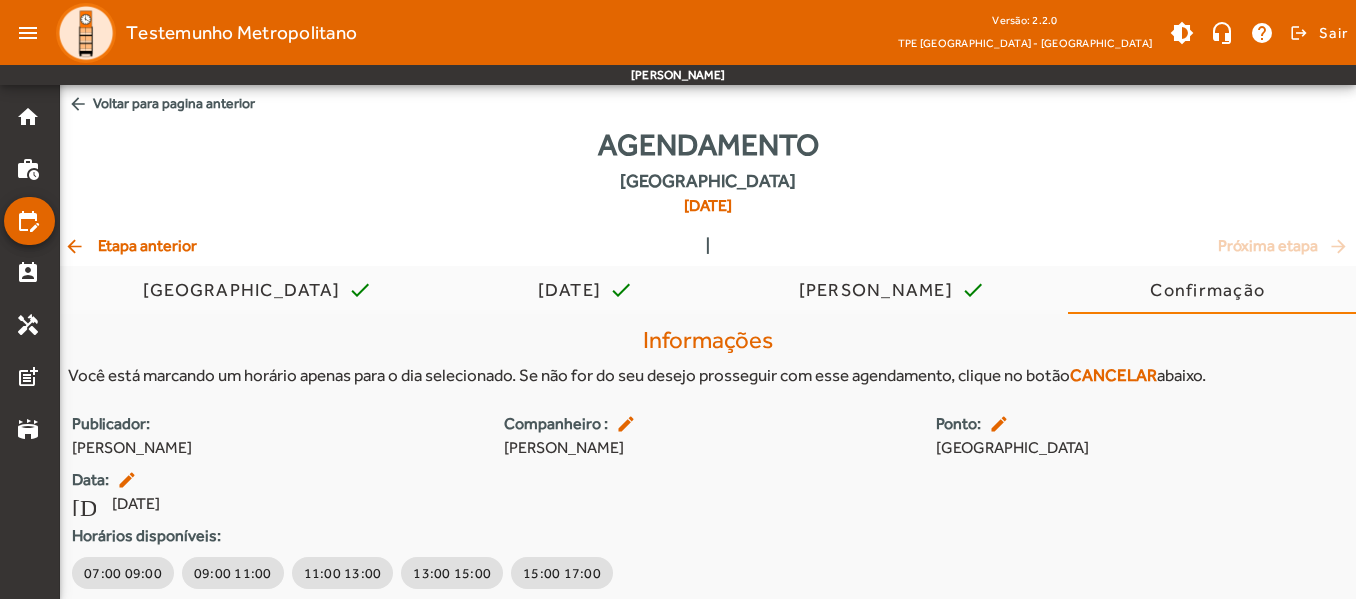 scroll, scrollTop: 70, scrollLeft: 0, axis: vertical 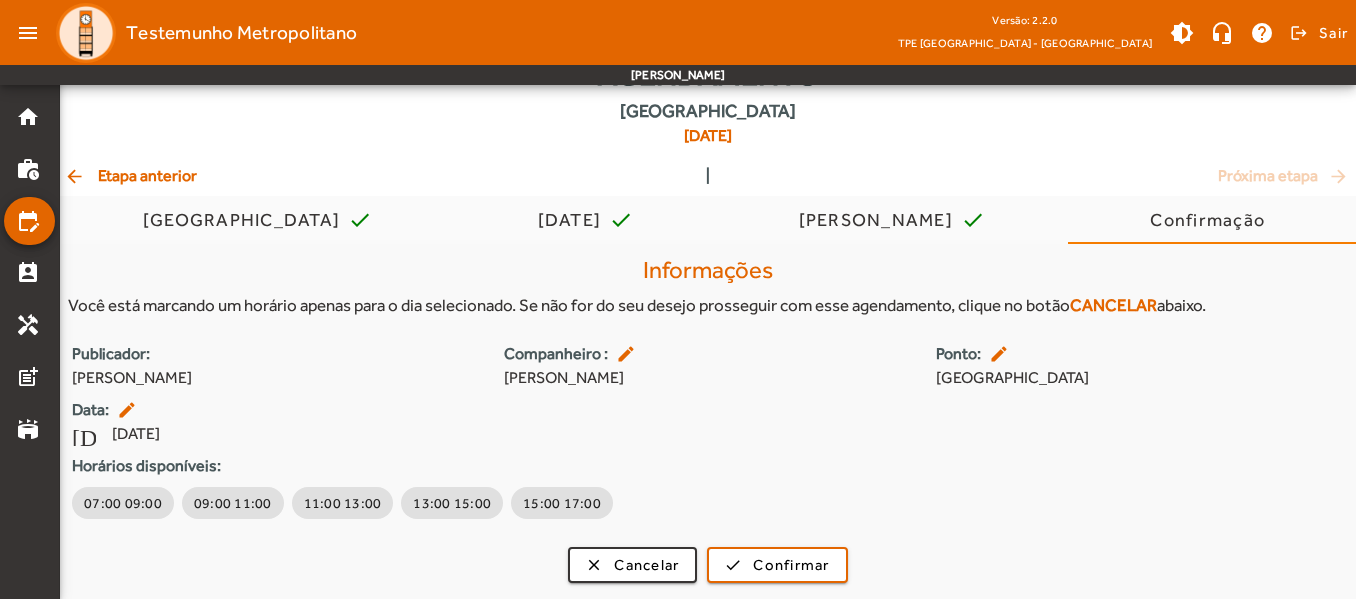 click on "edit" at bounding box center [129, 410] 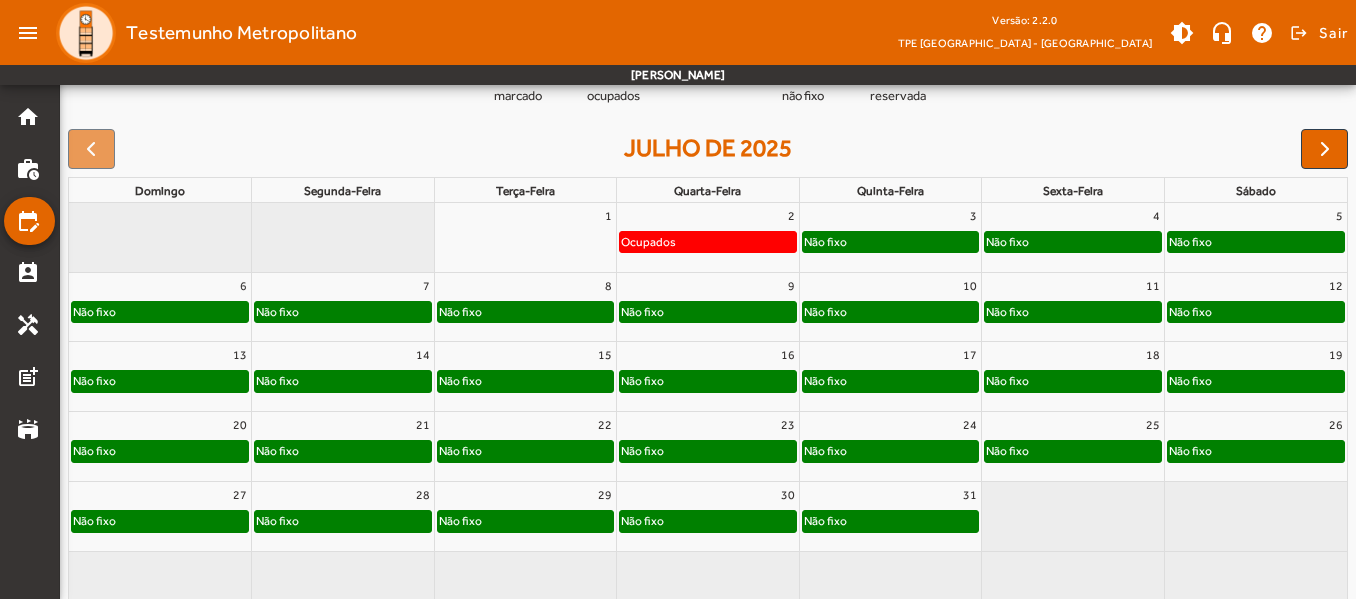 scroll, scrollTop: 280, scrollLeft: 0, axis: vertical 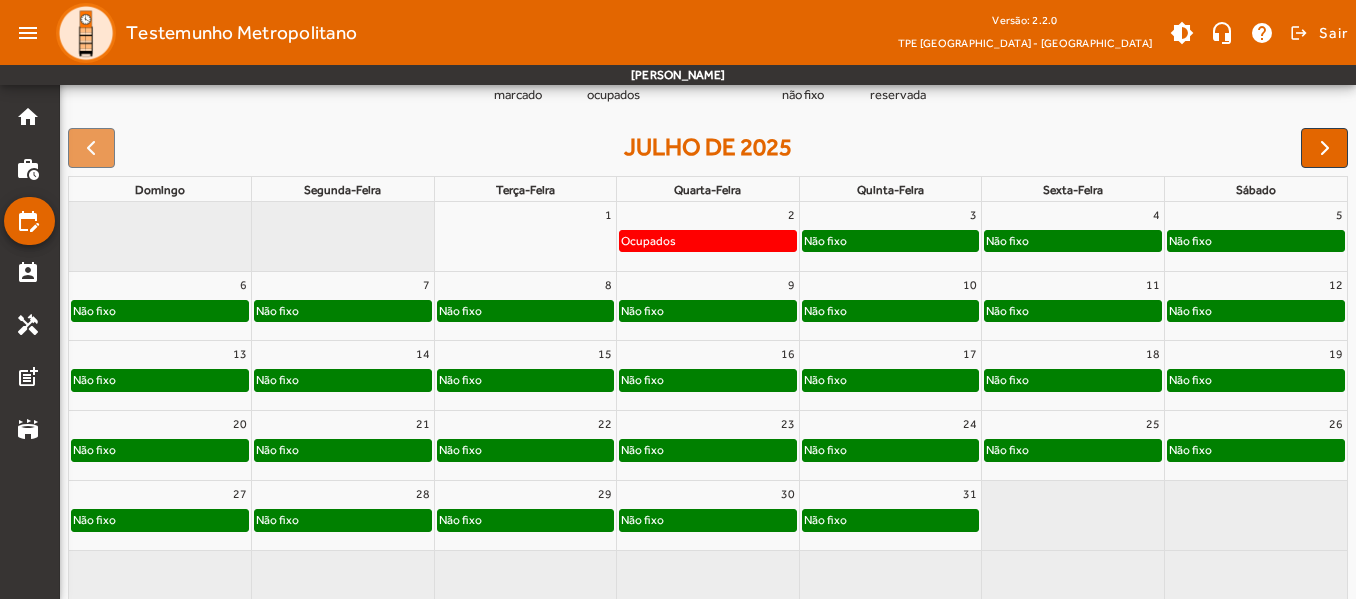 click on "Não fixo" 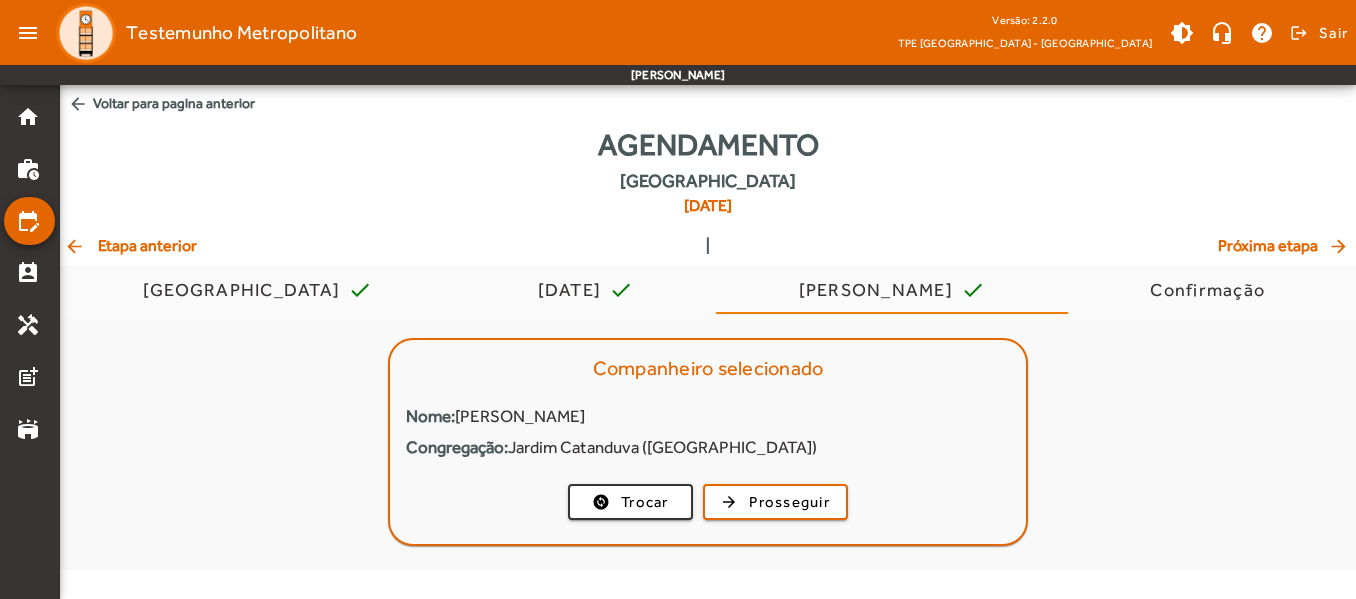 scroll, scrollTop: 0, scrollLeft: 0, axis: both 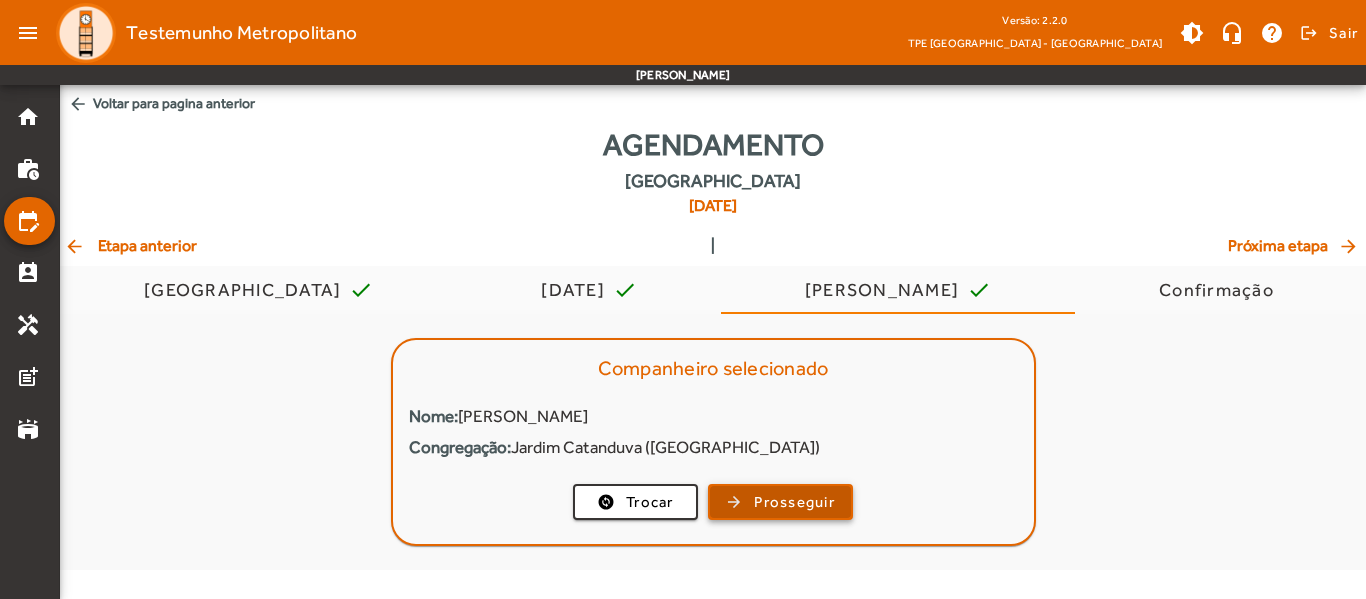 click on "Prosseguir" 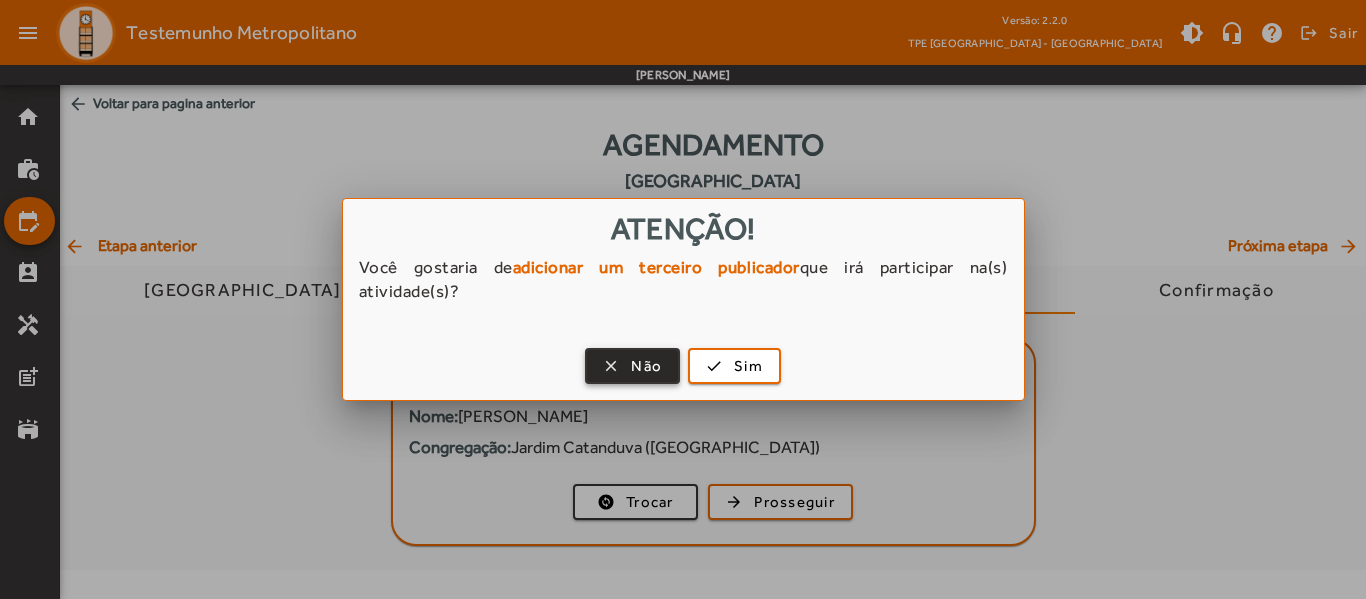 click at bounding box center [632, 366] 